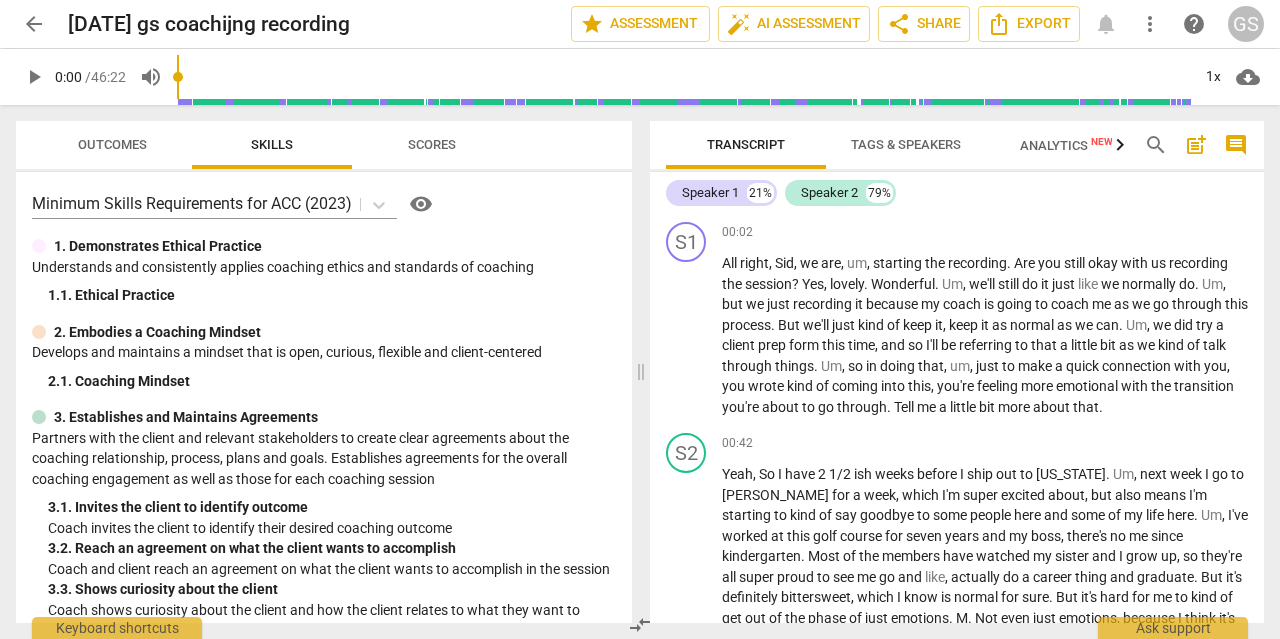 scroll, scrollTop: 0, scrollLeft: 0, axis: both 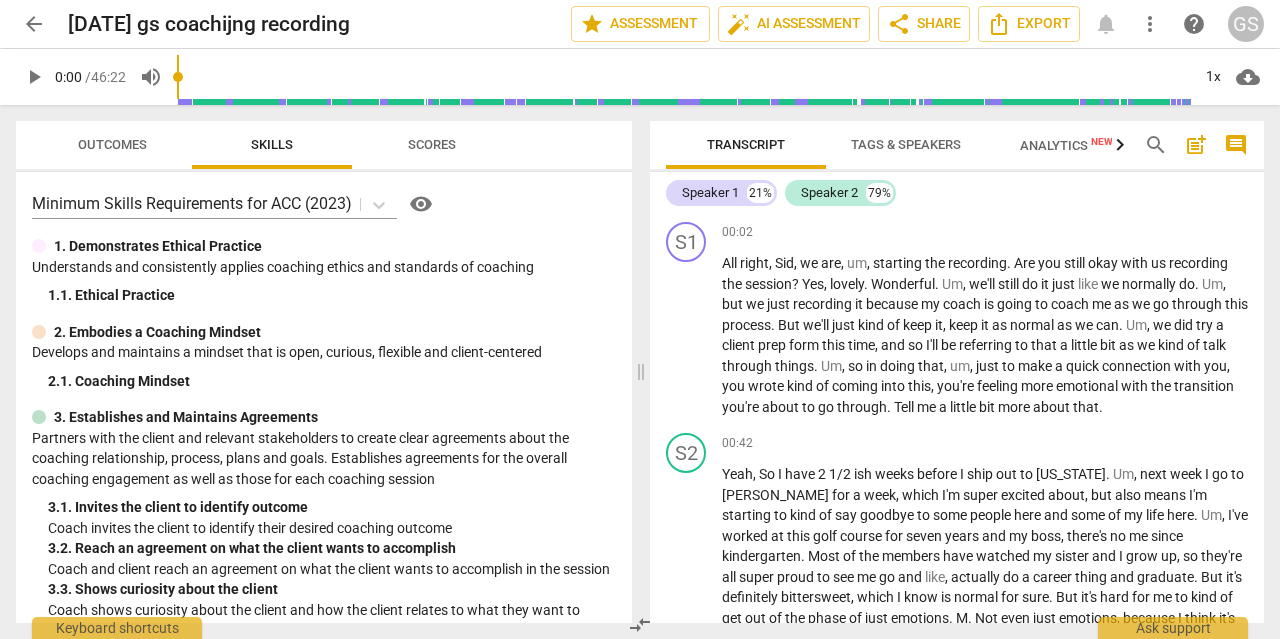 click on "play_arrow" at bounding box center [34, 77] 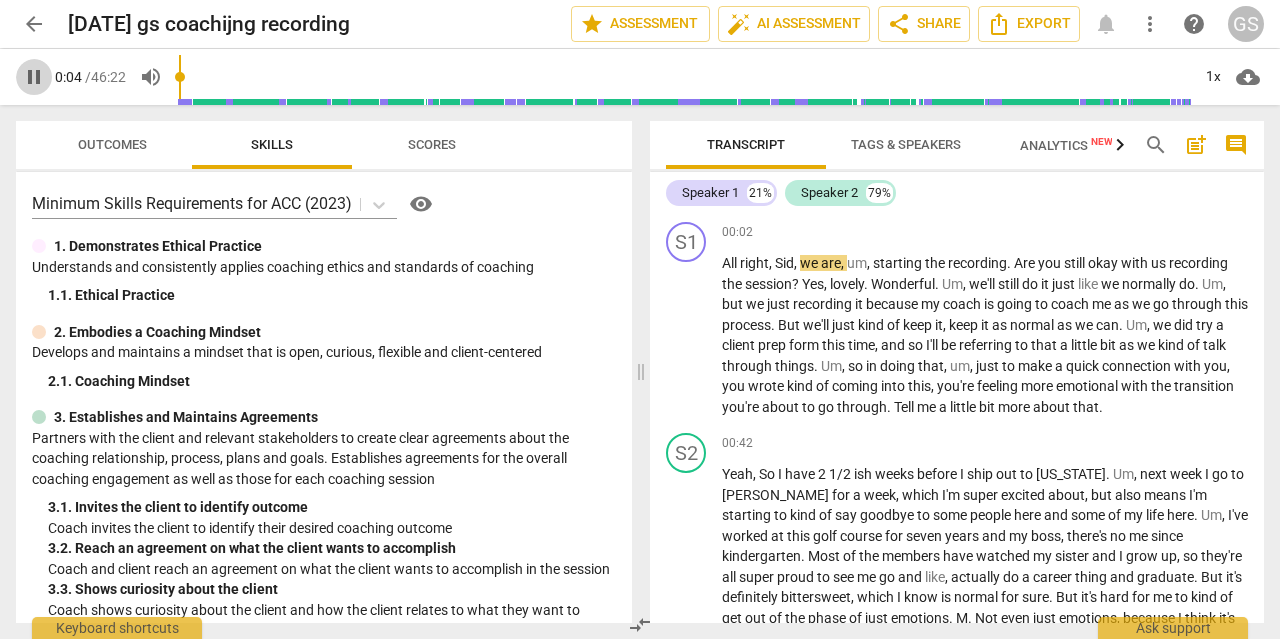 click on "pause" at bounding box center (34, 77) 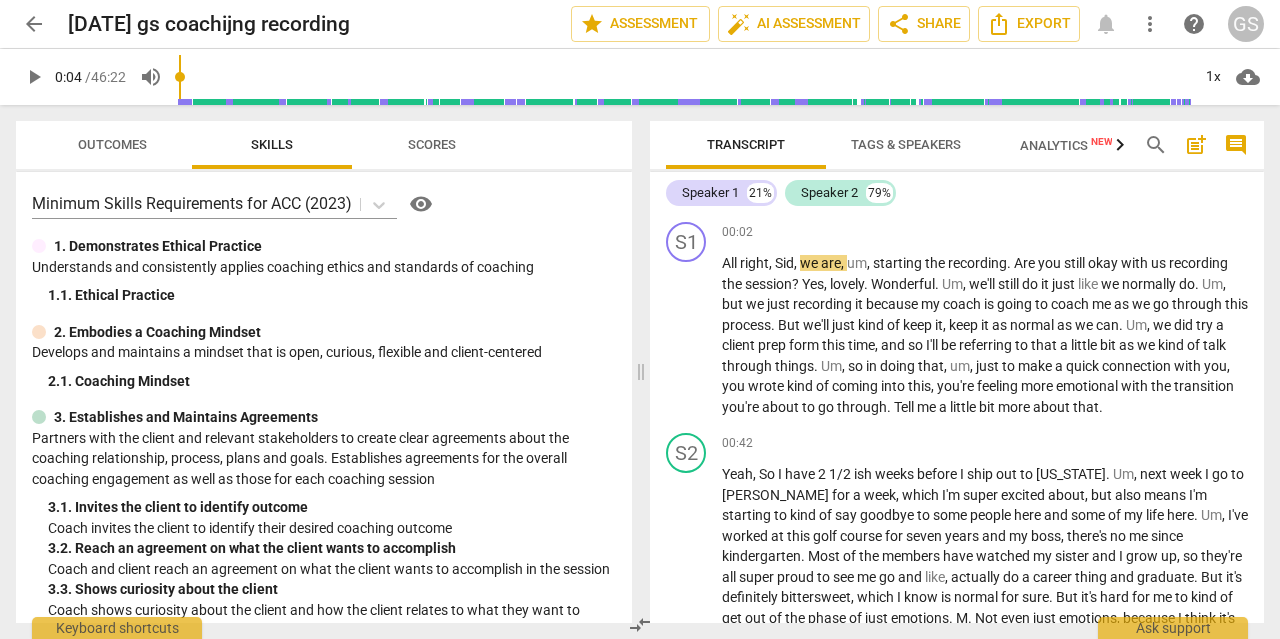 type on "4" 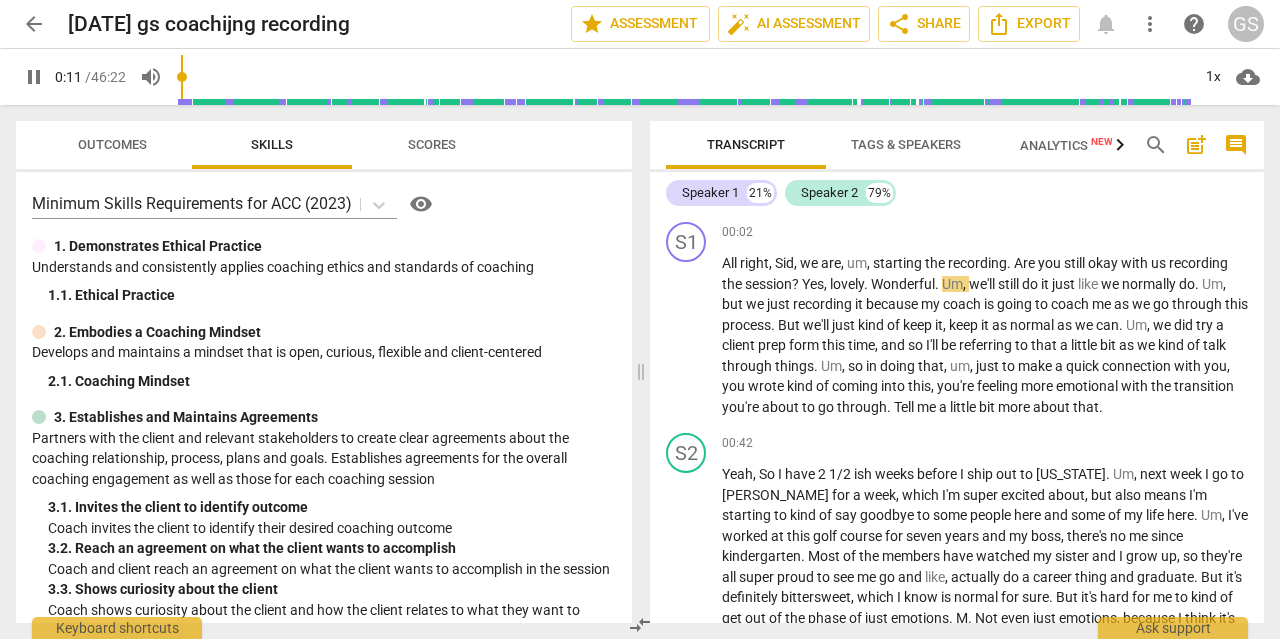 click on "pause" at bounding box center [34, 77] 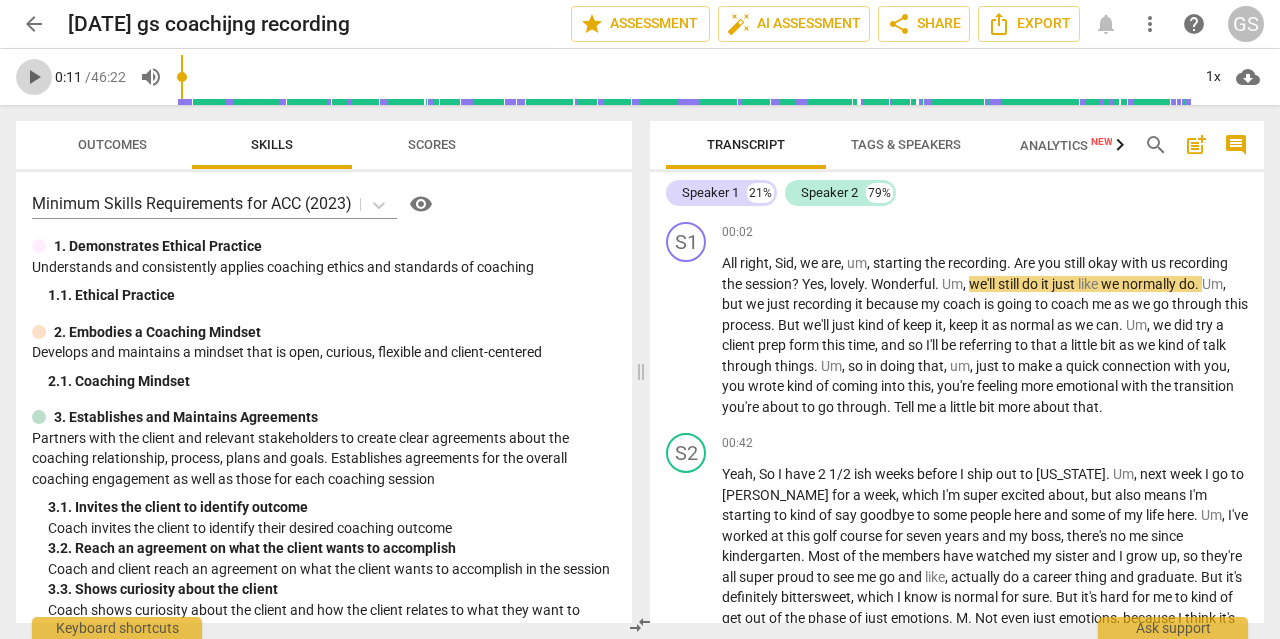 click on "play_arrow" at bounding box center (34, 77) 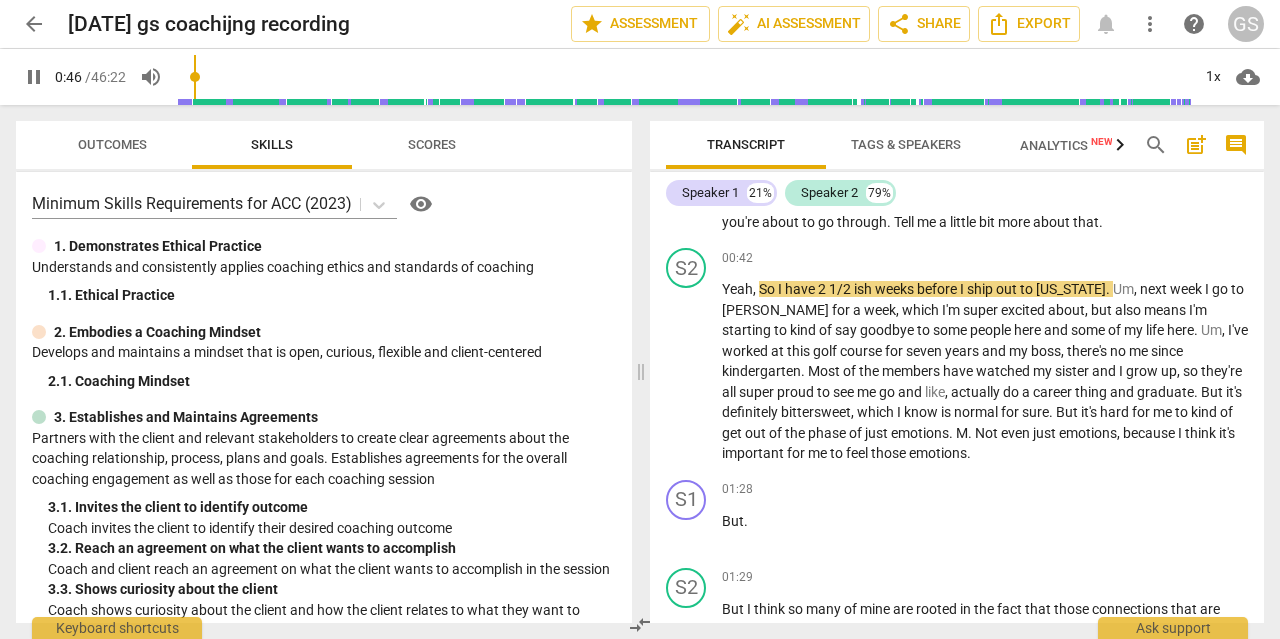 scroll, scrollTop: 189, scrollLeft: 0, axis: vertical 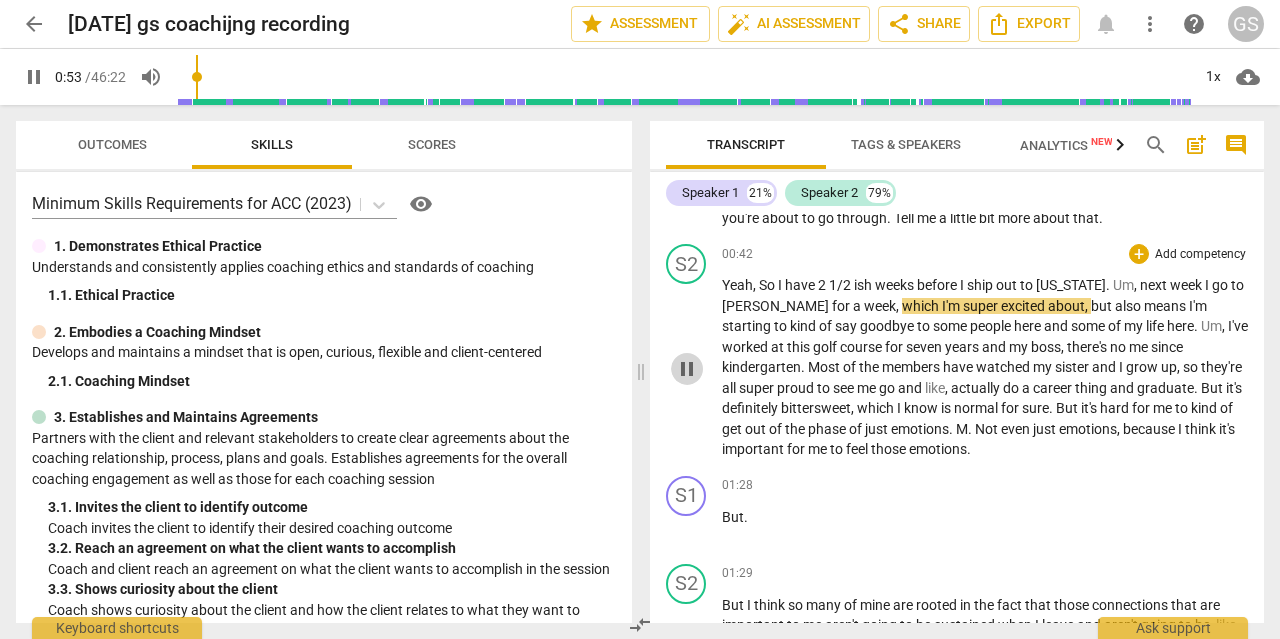 click on "pause" at bounding box center (687, 369) 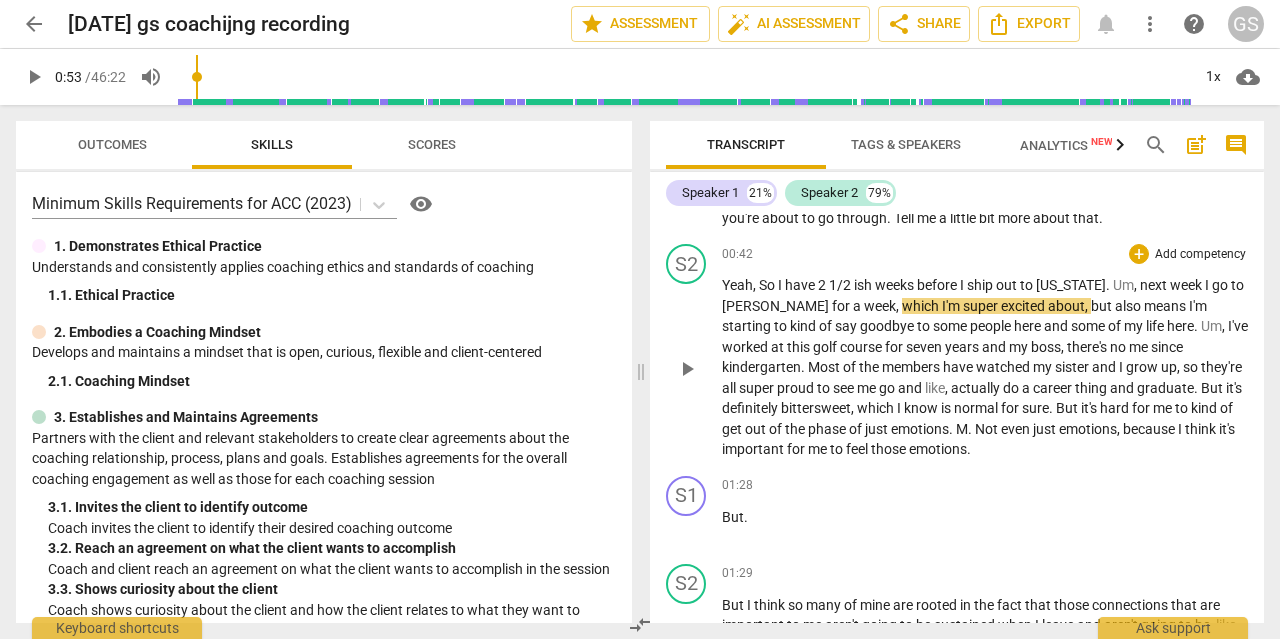 click on "[PERSON_NAME]" at bounding box center (777, 306) 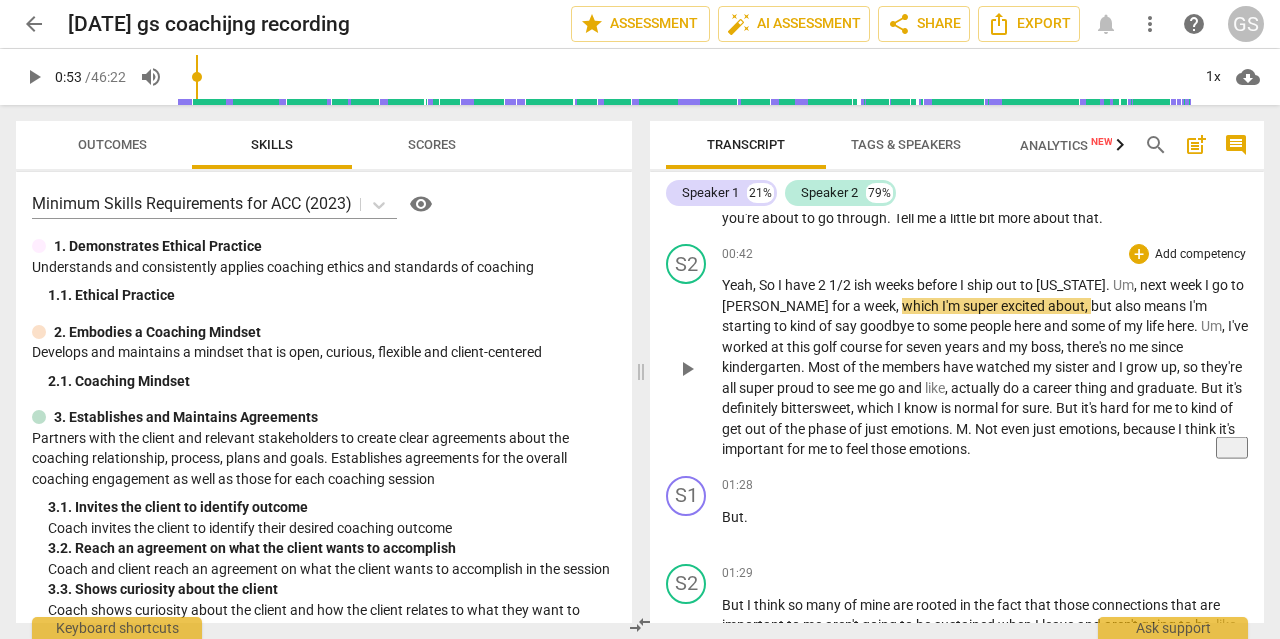 type 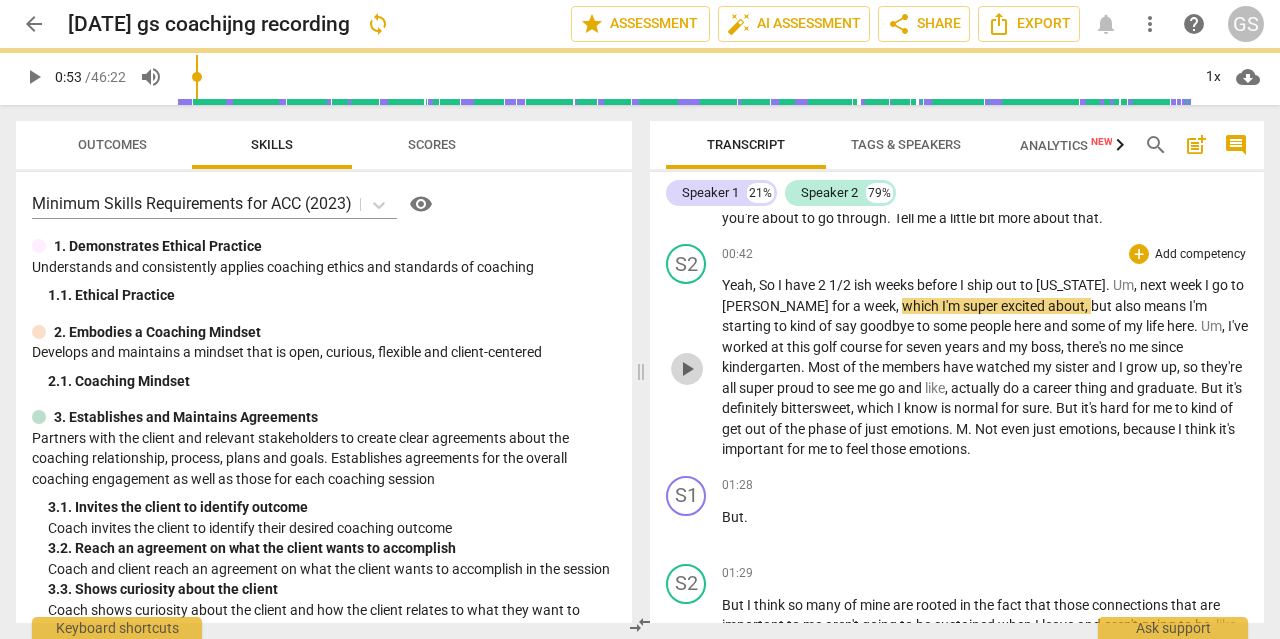 click on "play_arrow" at bounding box center [687, 369] 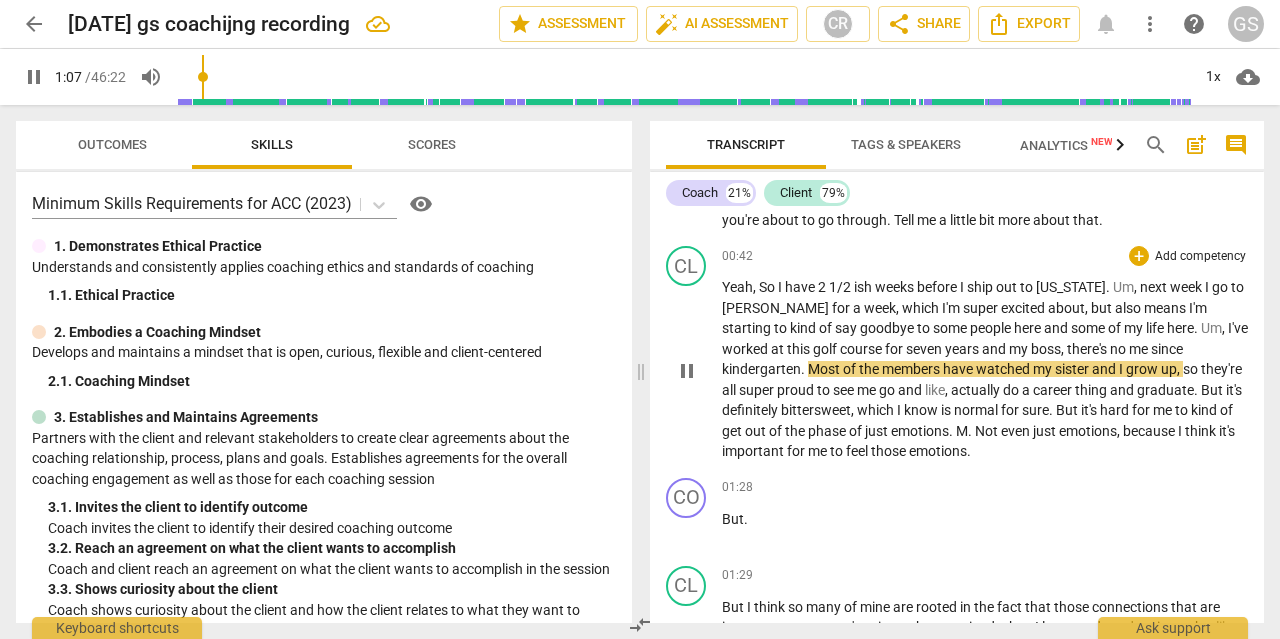 click on "pause" at bounding box center [687, 371] 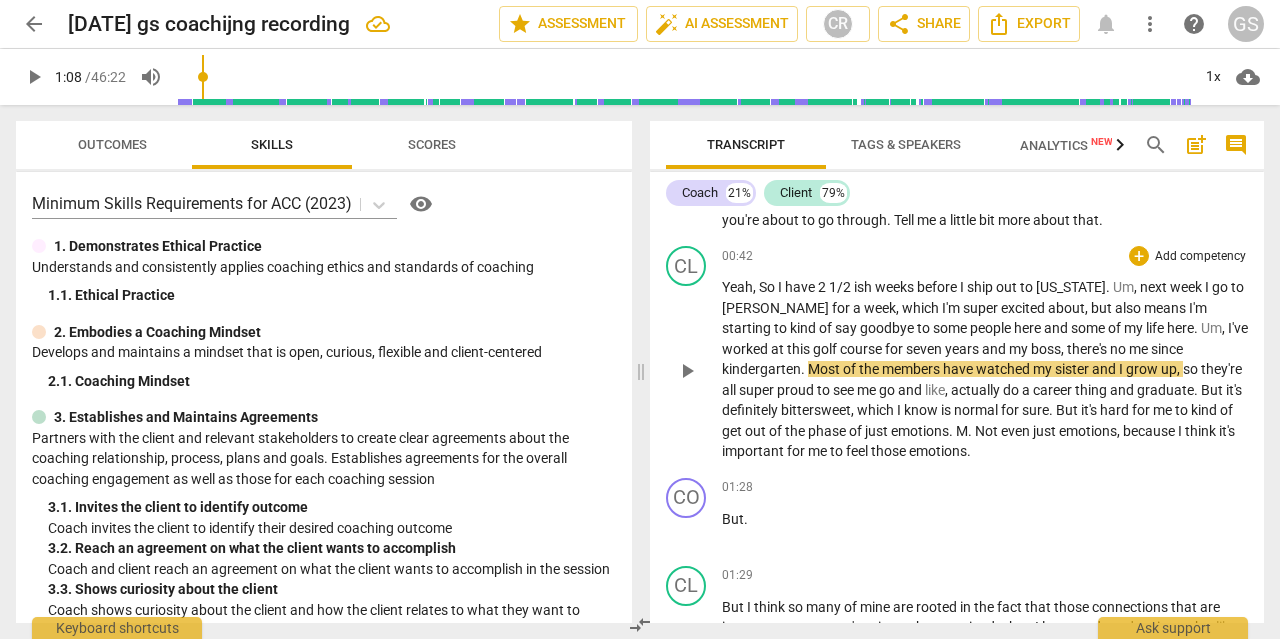 click on "no" at bounding box center [1119, 349] 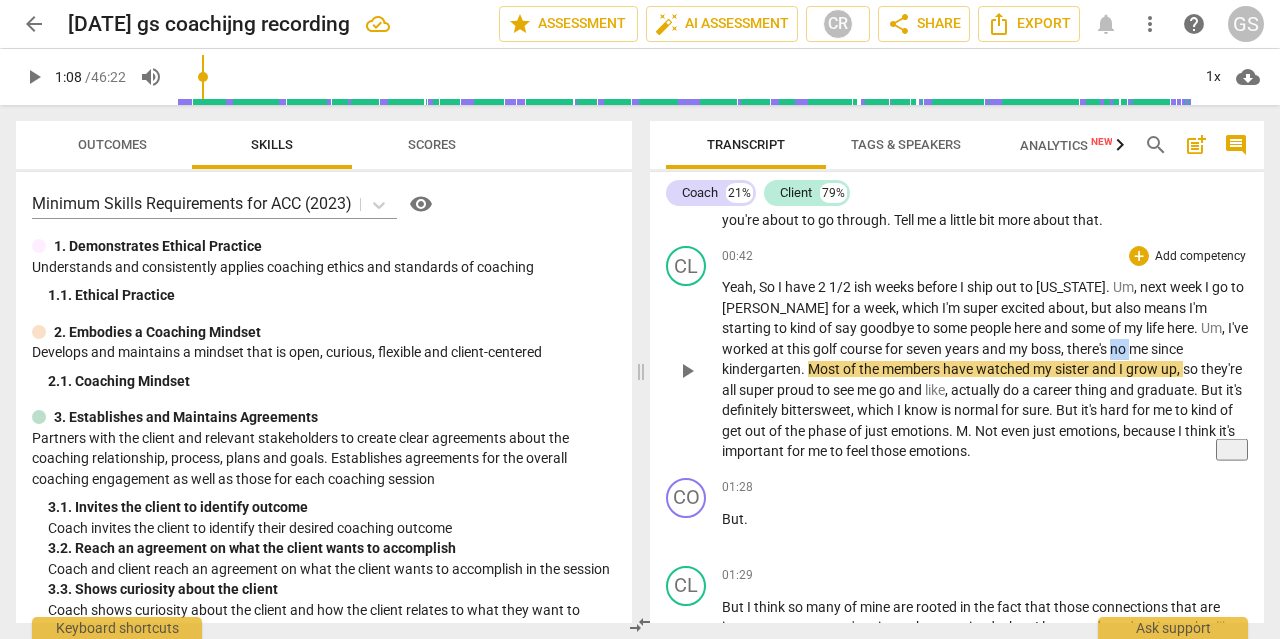 click on "no" at bounding box center (1119, 349) 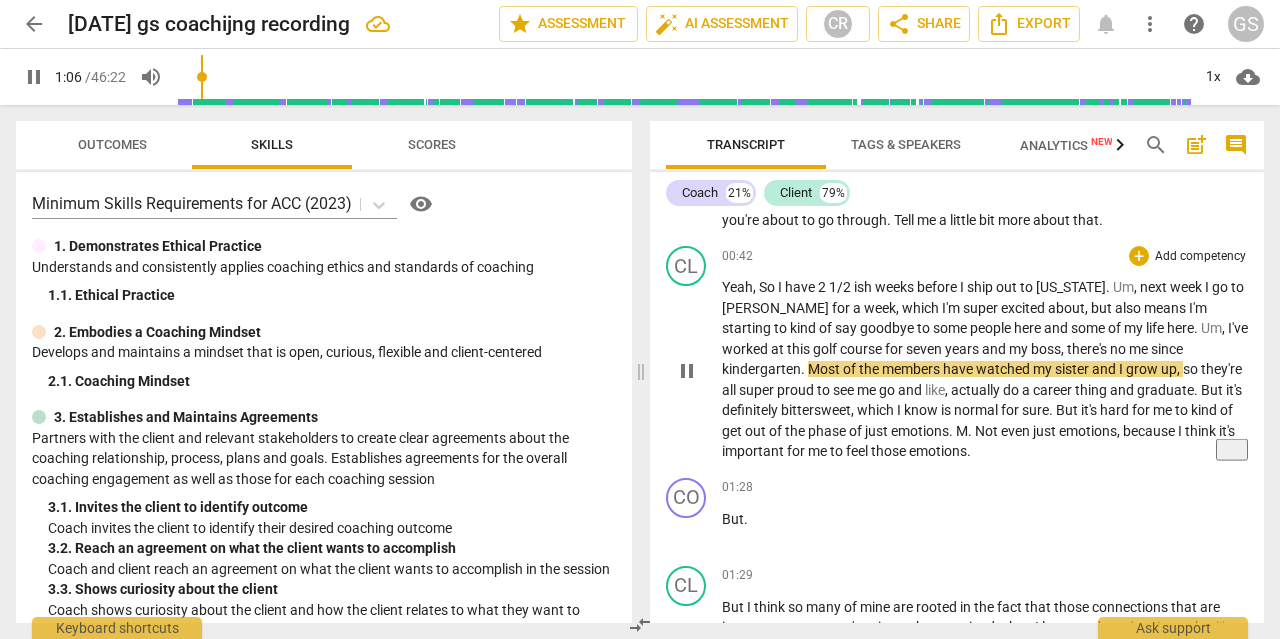 click on "no" at bounding box center (1119, 349) 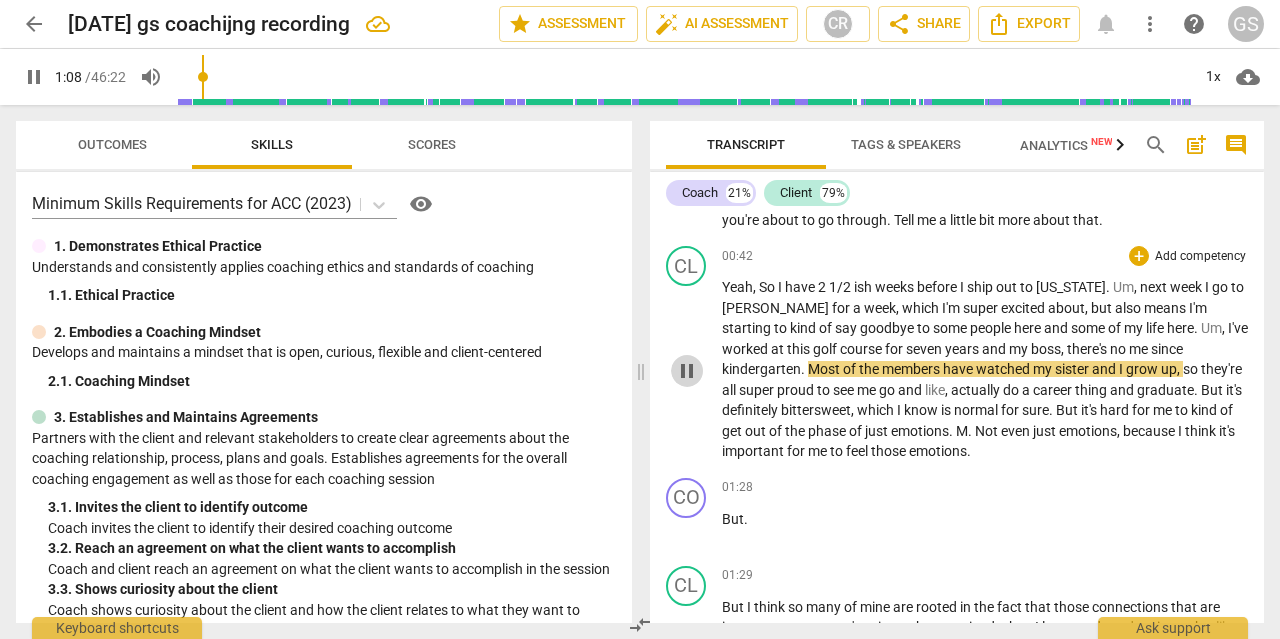 click on "pause" at bounding box center (687, 371) 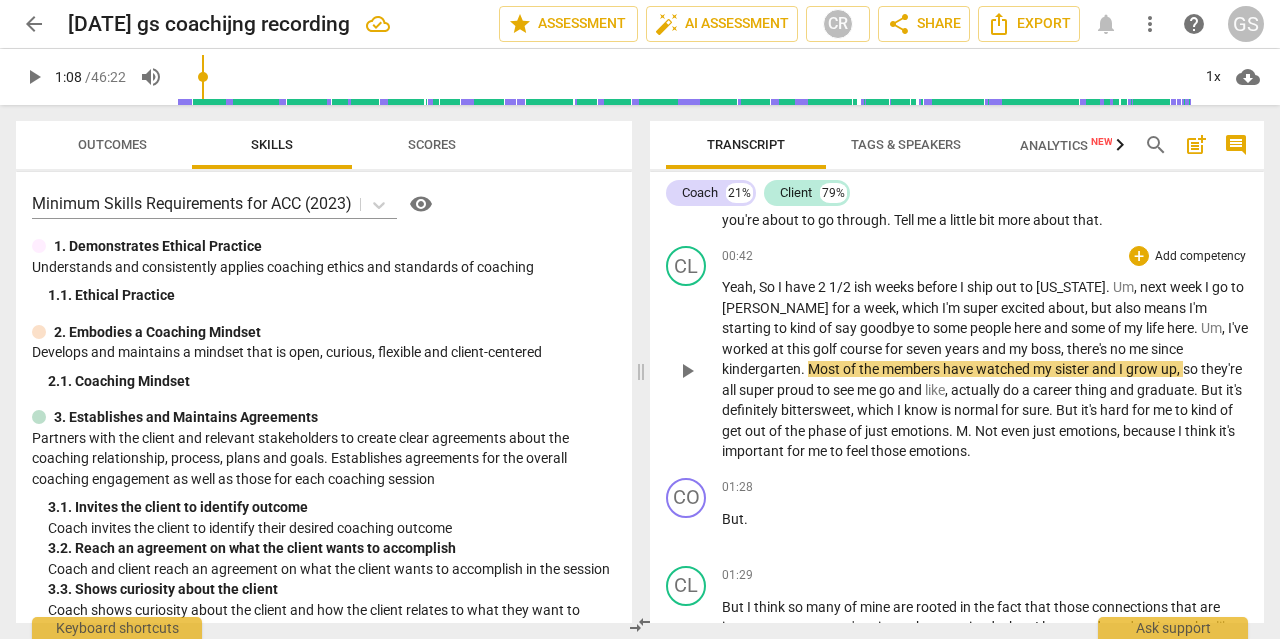 click on "no" at bounding box center [1119, 349] 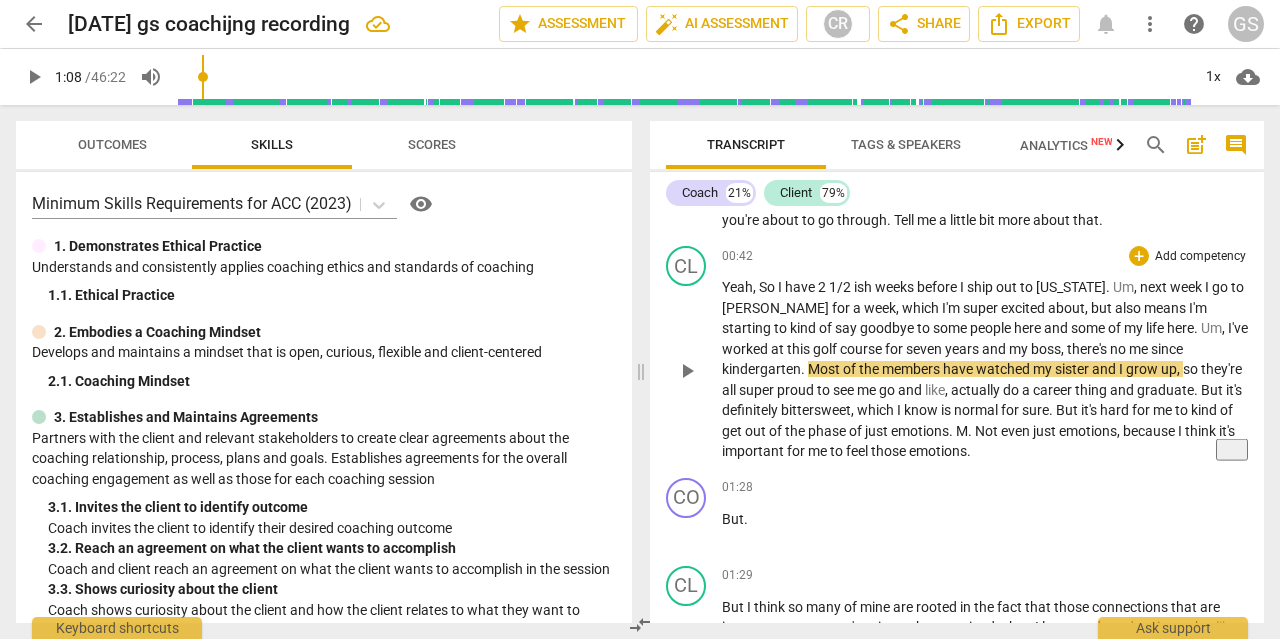 type 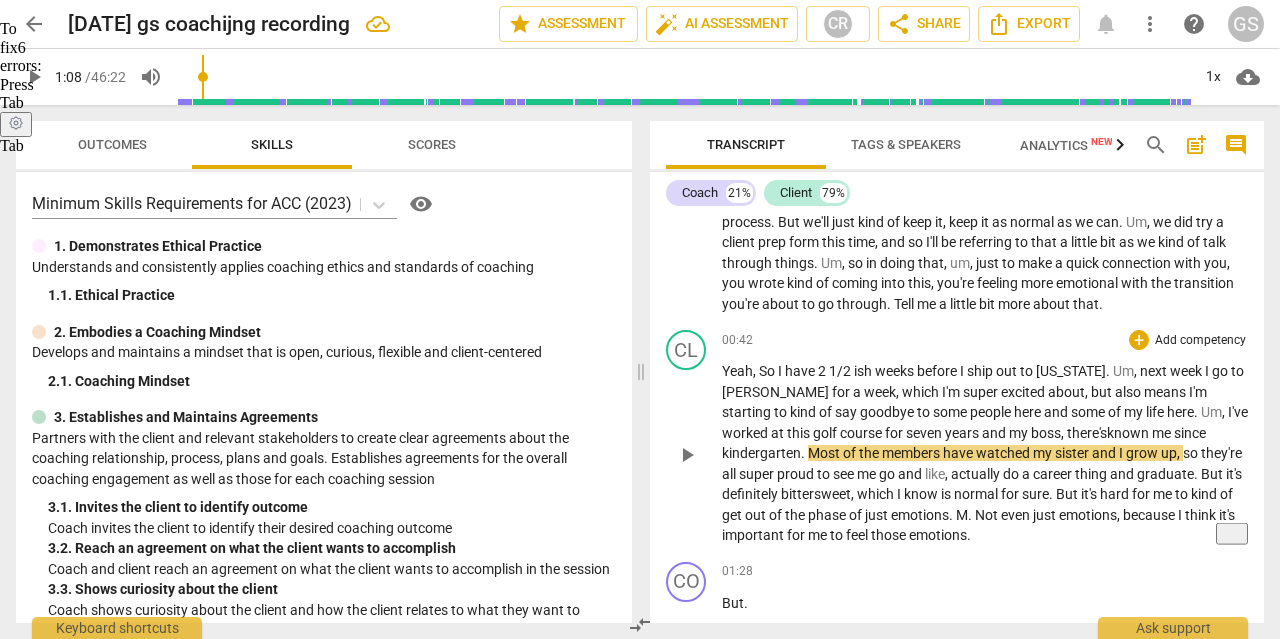 scroll, scrollTop: 103, scrollLeft: 0, axis: vertical 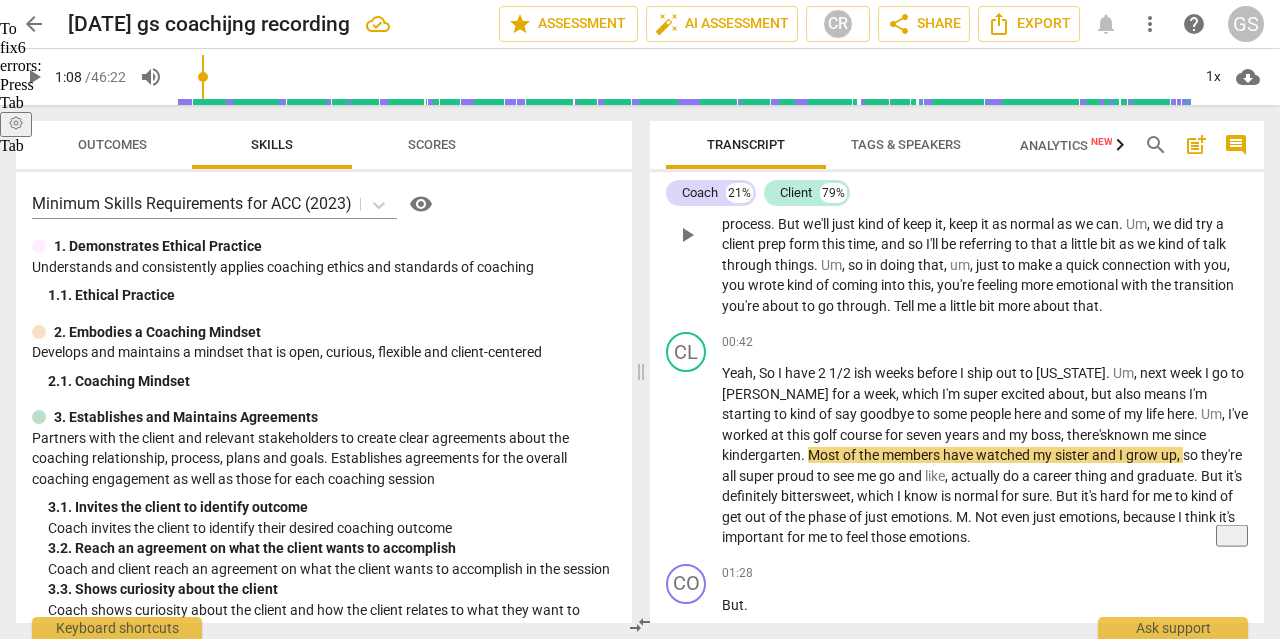 click on "All   right ,   [PERSON_NAME] ,   we   are ,   um ,   starting   the   recording .   Are   you   still   okay   with   us   recording   the   session ?   Yes ,   lovely .   Wonderful .   Um ,   we'll   still   do   it   just   like   we   normally   do .   Um ,   but   we   just   recording   it   because   my   coach   is   going   to   coach   me   as   we   go   through   this   process .   But   we'll   just   kind   of   keep   it ,   keep   it   as   normal   as   we   can .   Um ,   we   did   try   a   client   prep   form   this   time ,   and   so   I'll   be   referring   to   that   a   little   bit   as   we   kind   of   talk   through   things .   Um ,   so   in   doing   that ,   um ,   just   to   make   a   quick   connection   with   you ,   you   wrote   kind   of   coming   into   this ,   you're   feeling   more   emotional   with   the   transition   you're   about   to   go   through .   Tell   me   a   little   bit   more   about   that ." at bounding box center (985, 234) 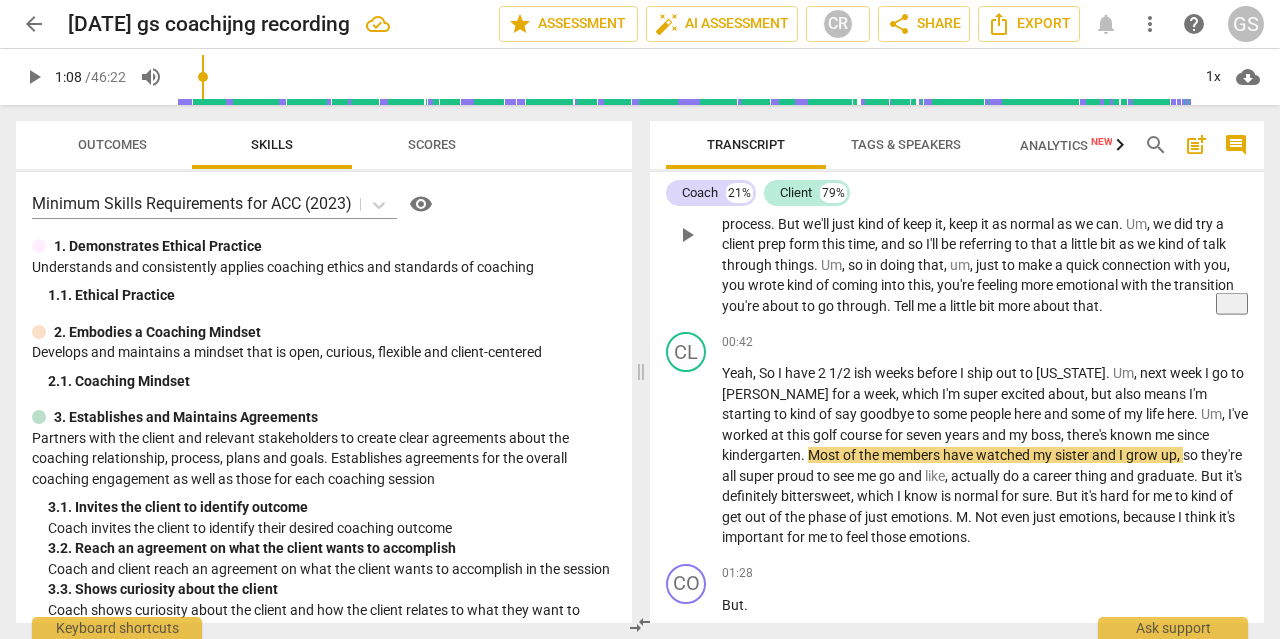 type 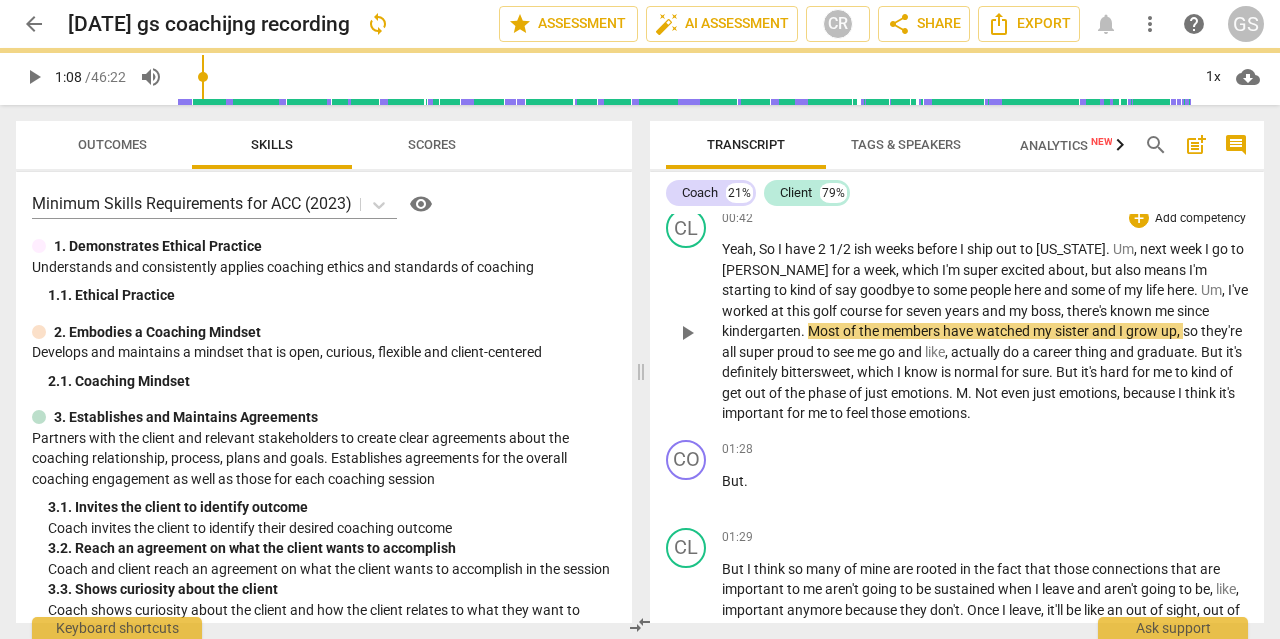 scroll, scrollTop: 232, scrollLeft: 0, axis: vertical 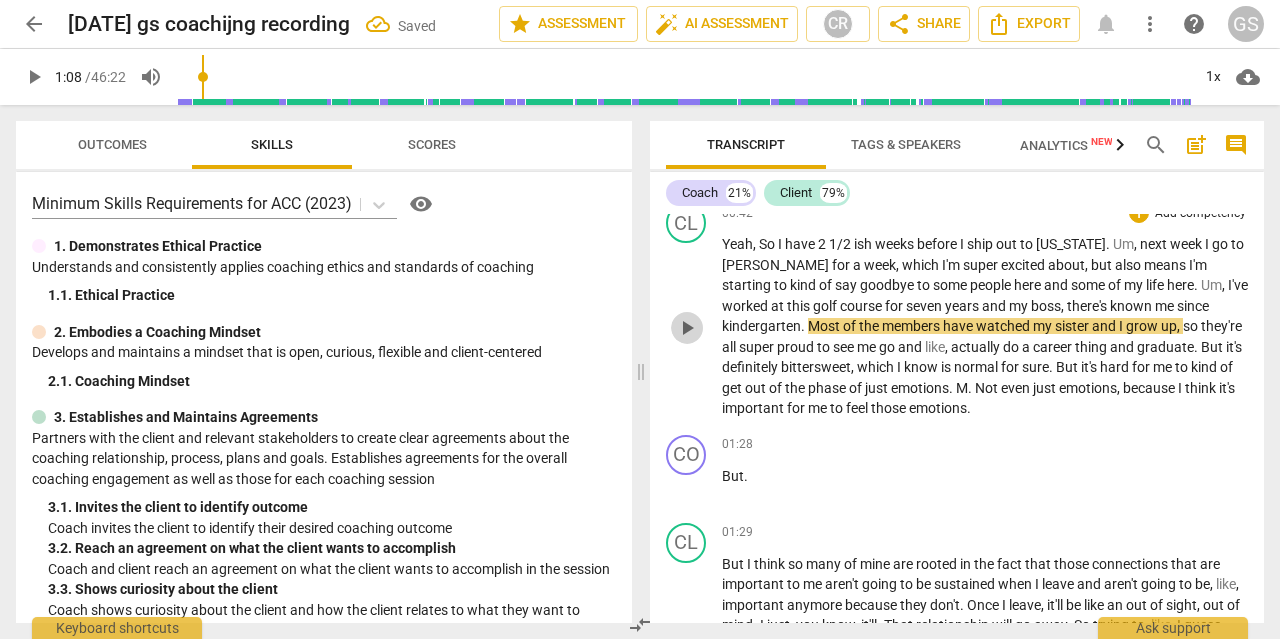 click on "play_arrow" at bounding box center [687, 328] 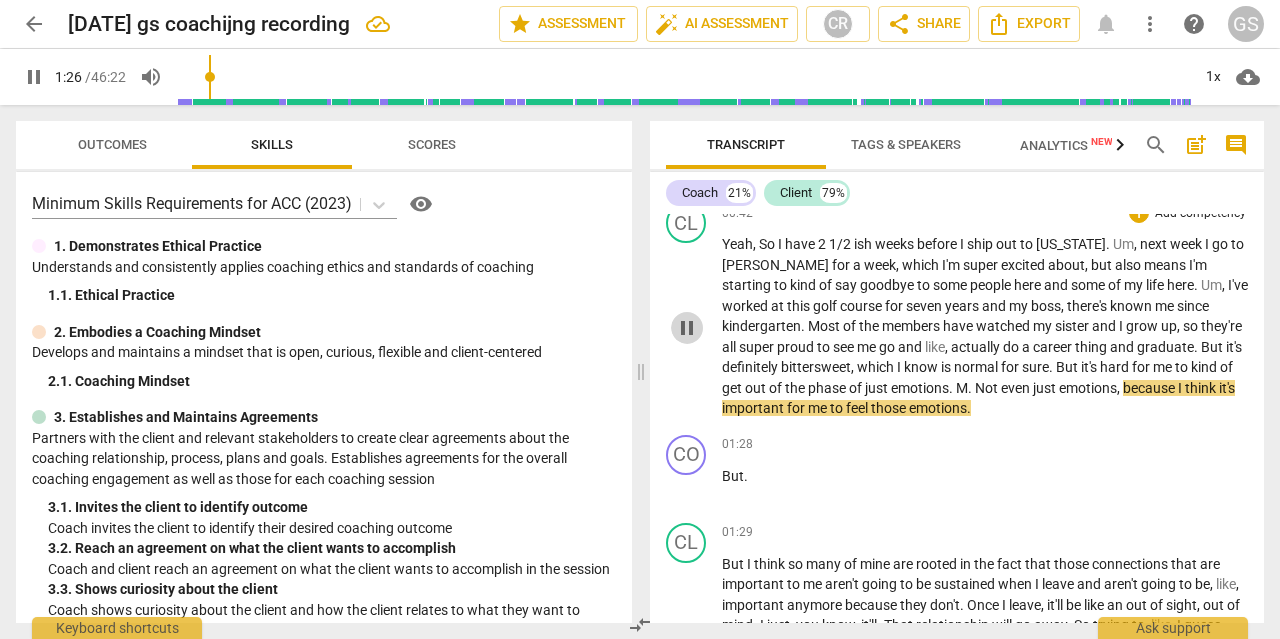 click on "pause" at bounding box center [687, 328] 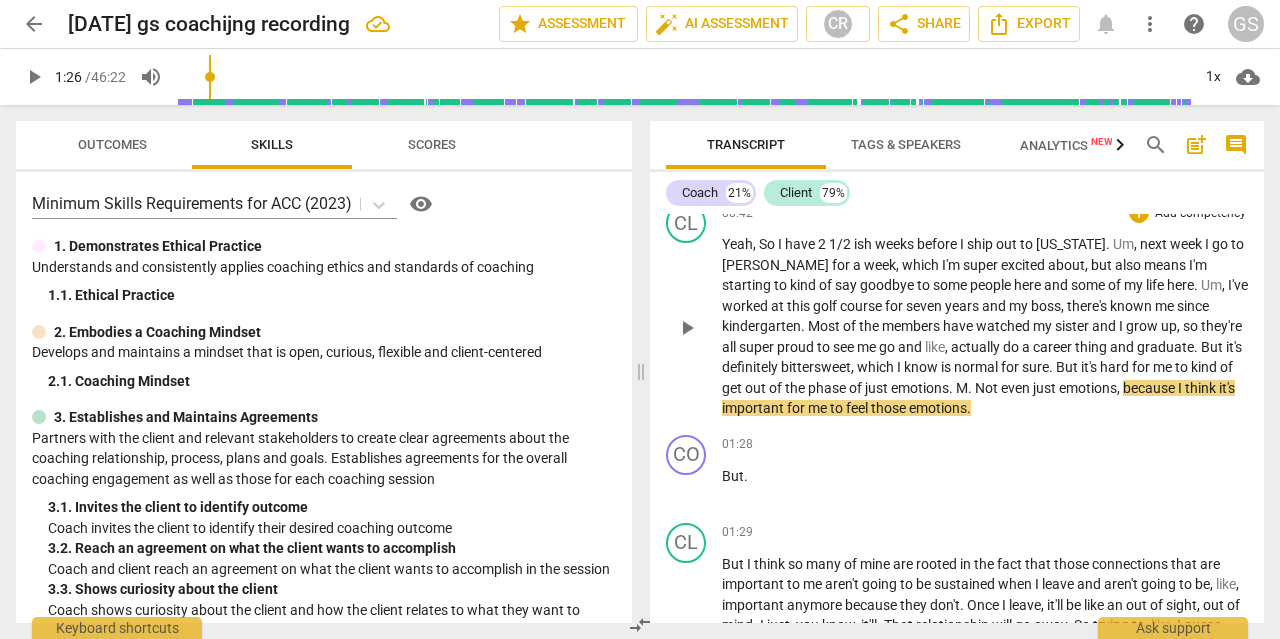 click on "." at bounding box center (971, 388) 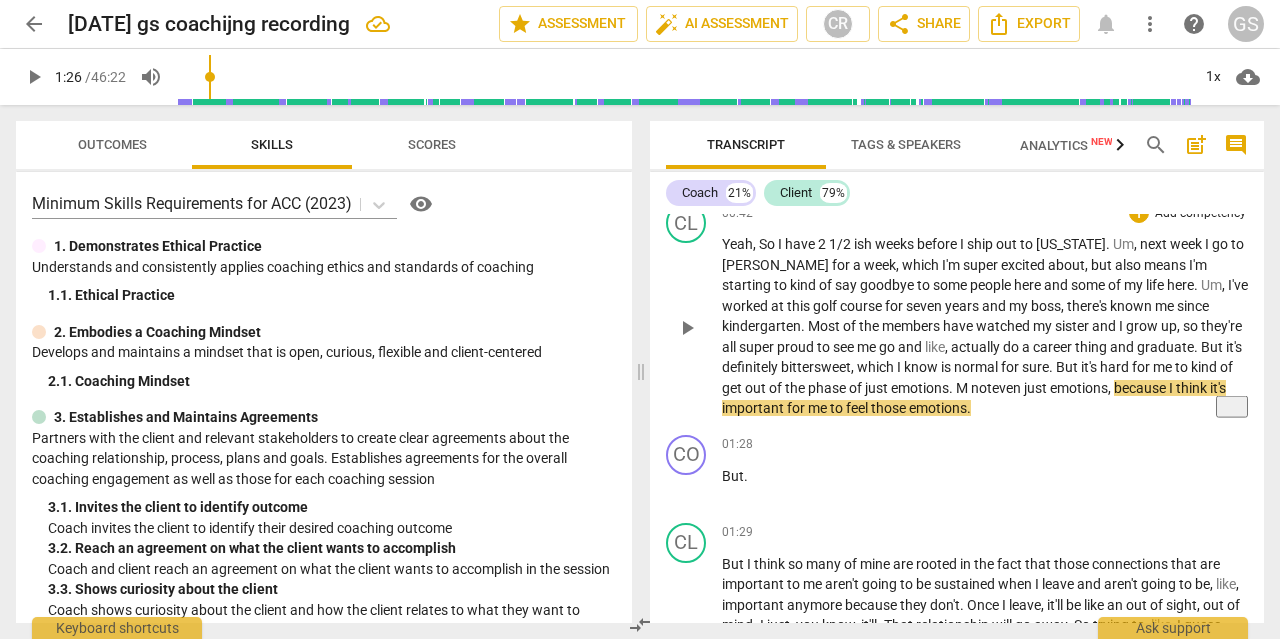 type 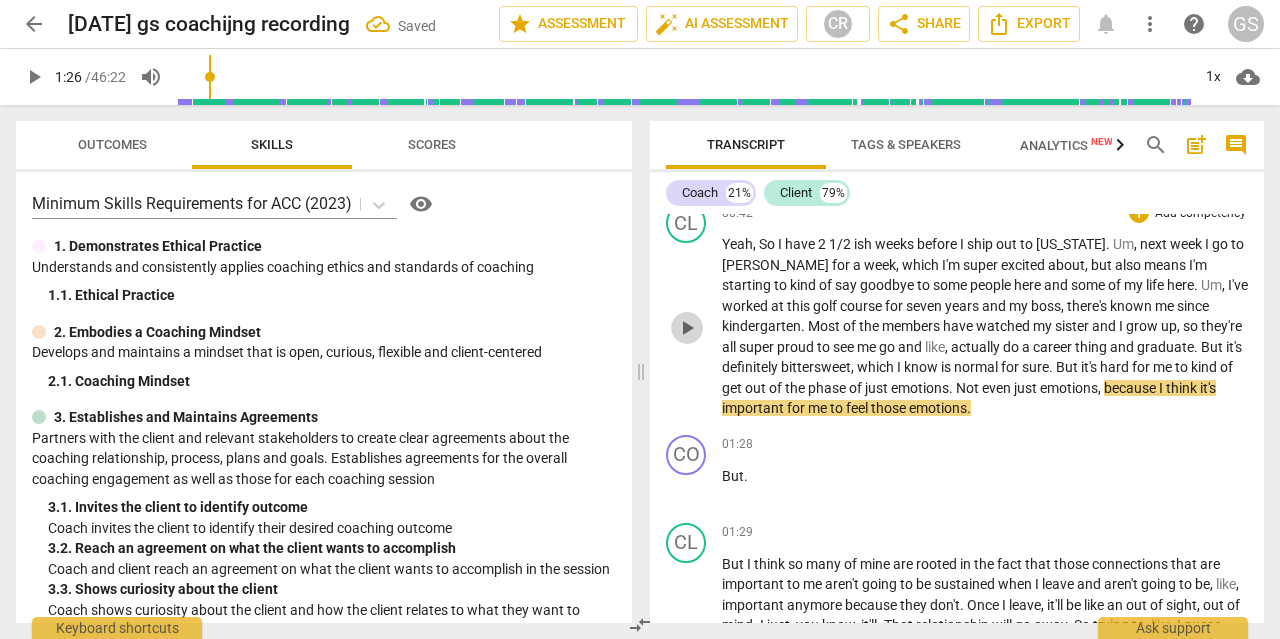 click on "play_arrow" at bounding box center [687, 328] 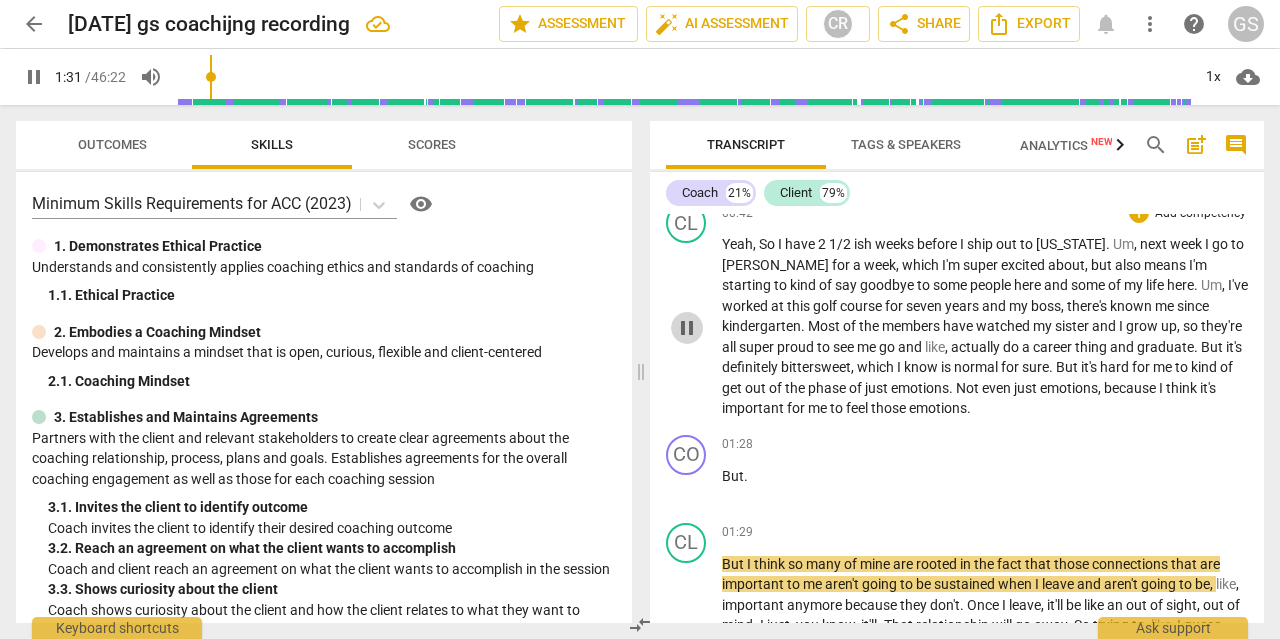 click on "pause" at bounding box center (687, 328) 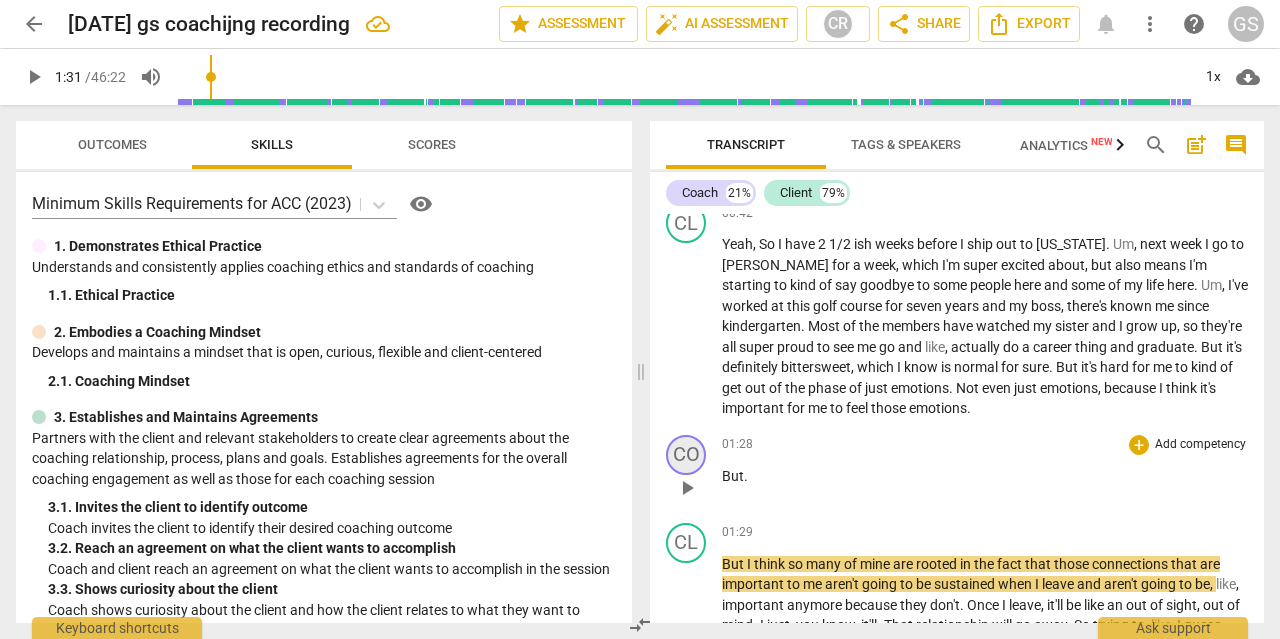 click on "CO" at bounding box center [686, 455] 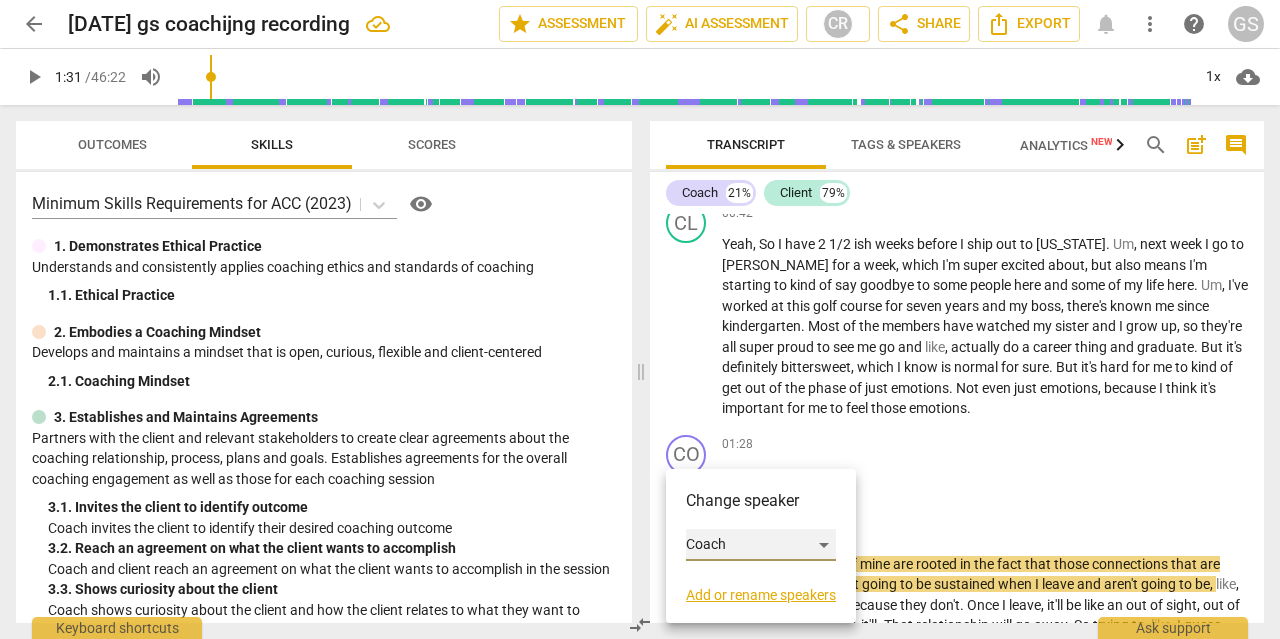 click on "Coach" at bounding box center (761, 545) 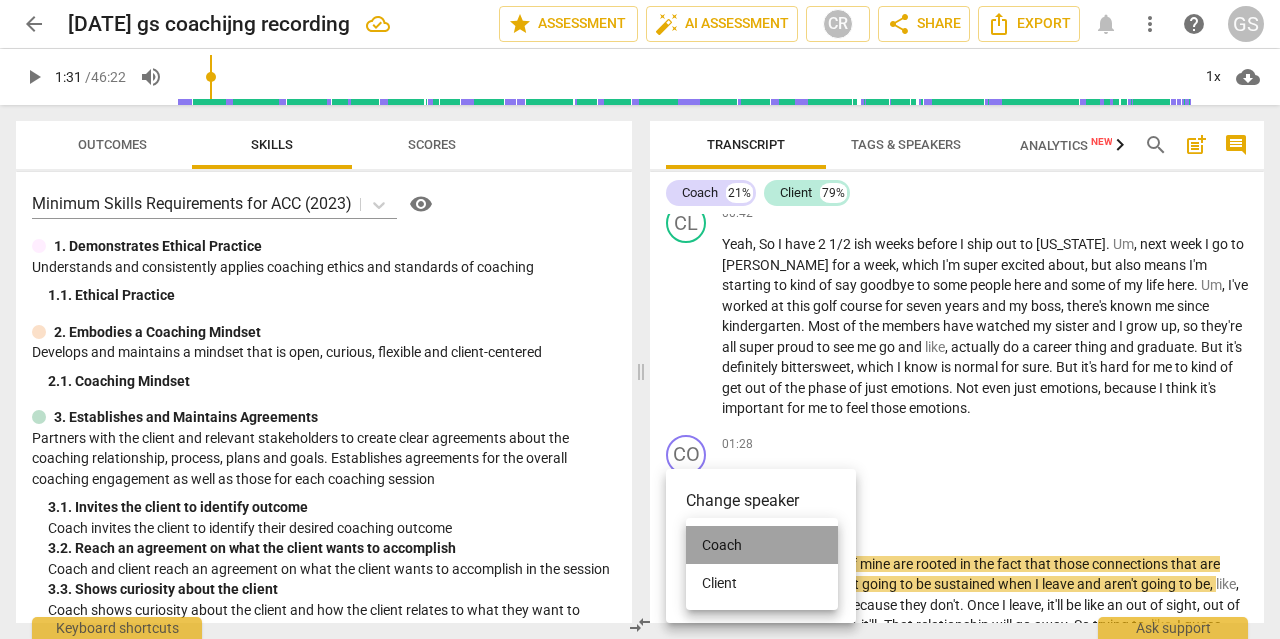 click on "Coach" at bounding box center (762, 545) 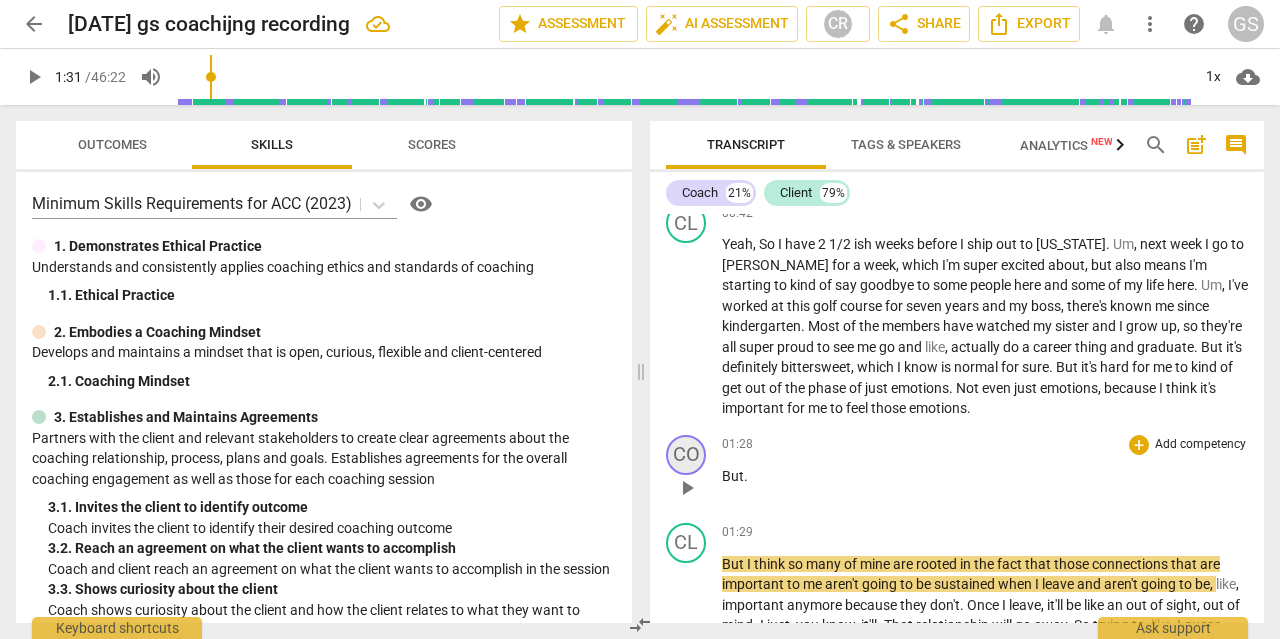 click on "CO" at bounding box center [686, 455] 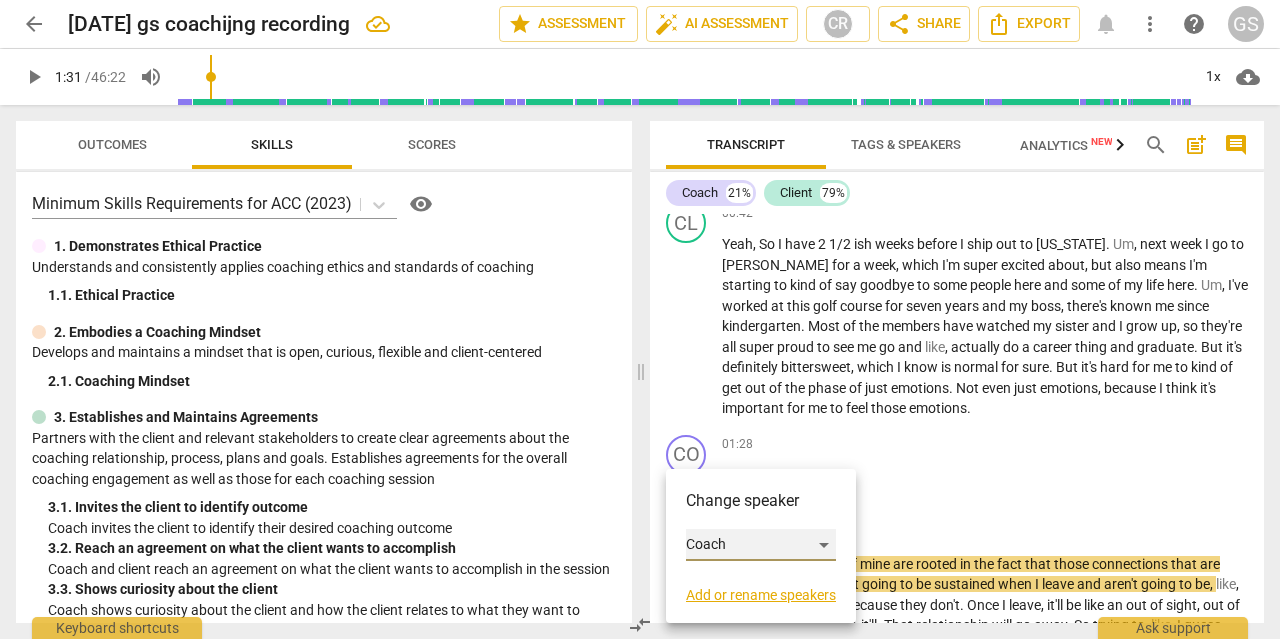 click on "Coach" at bounding box center [761, 545] 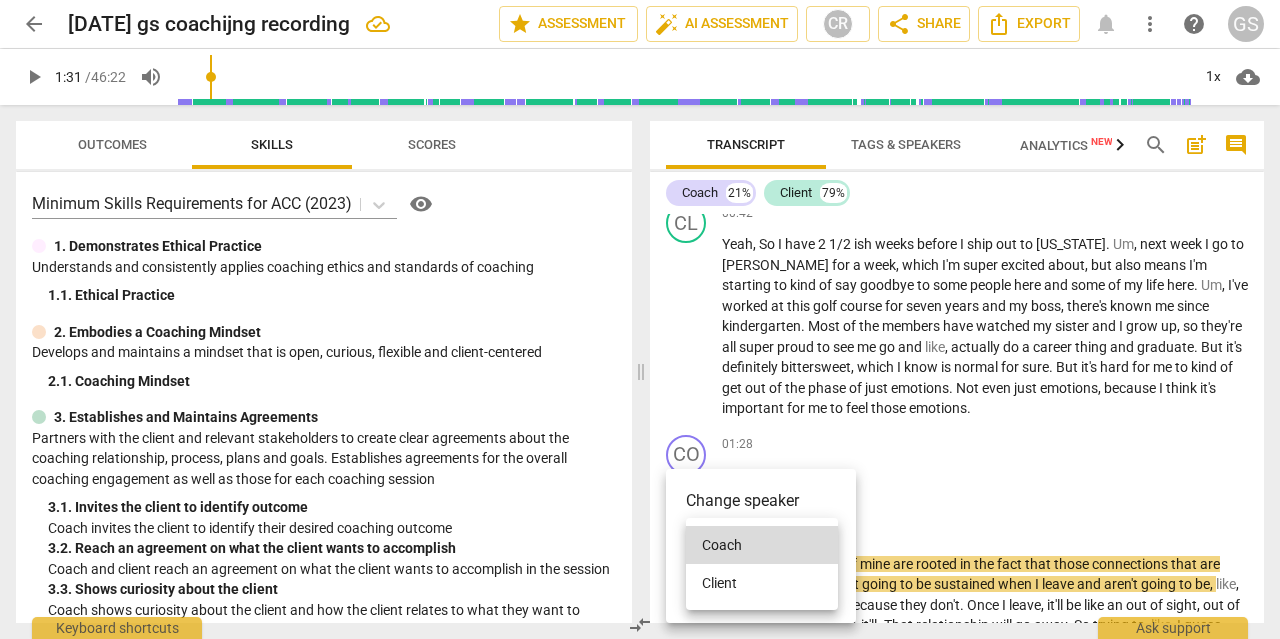 click on "Client" at bounding box center [762, 583] 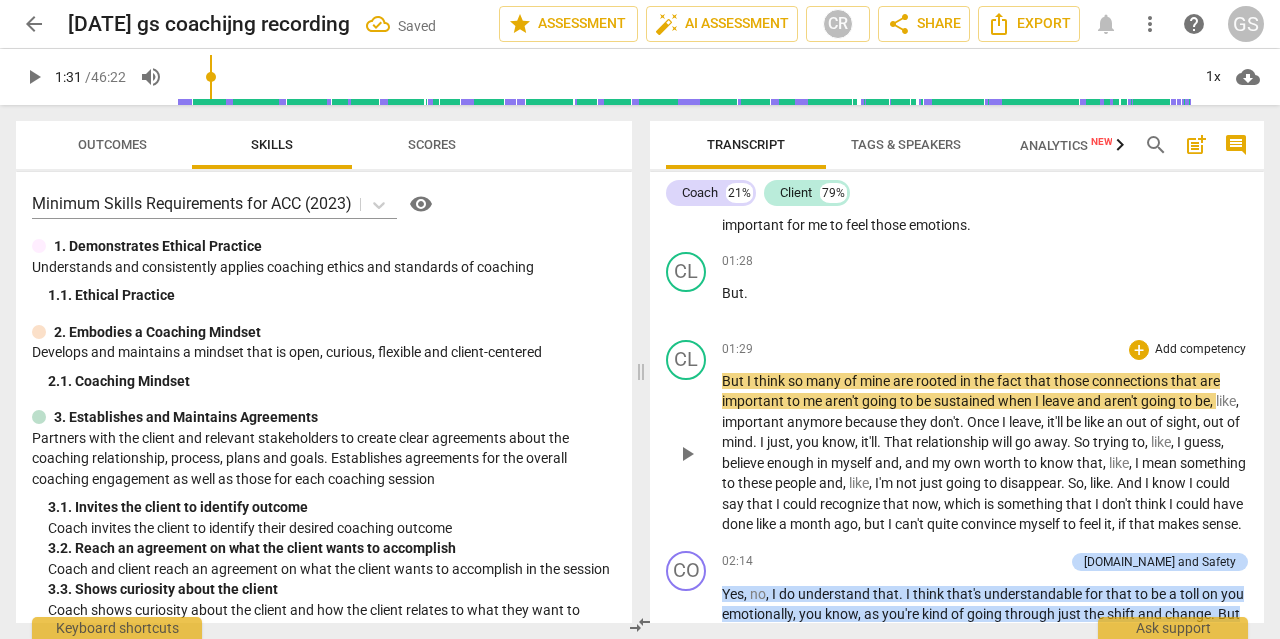 scroll, scrollTop: 416, scrollLeft: 0, axis: vertical 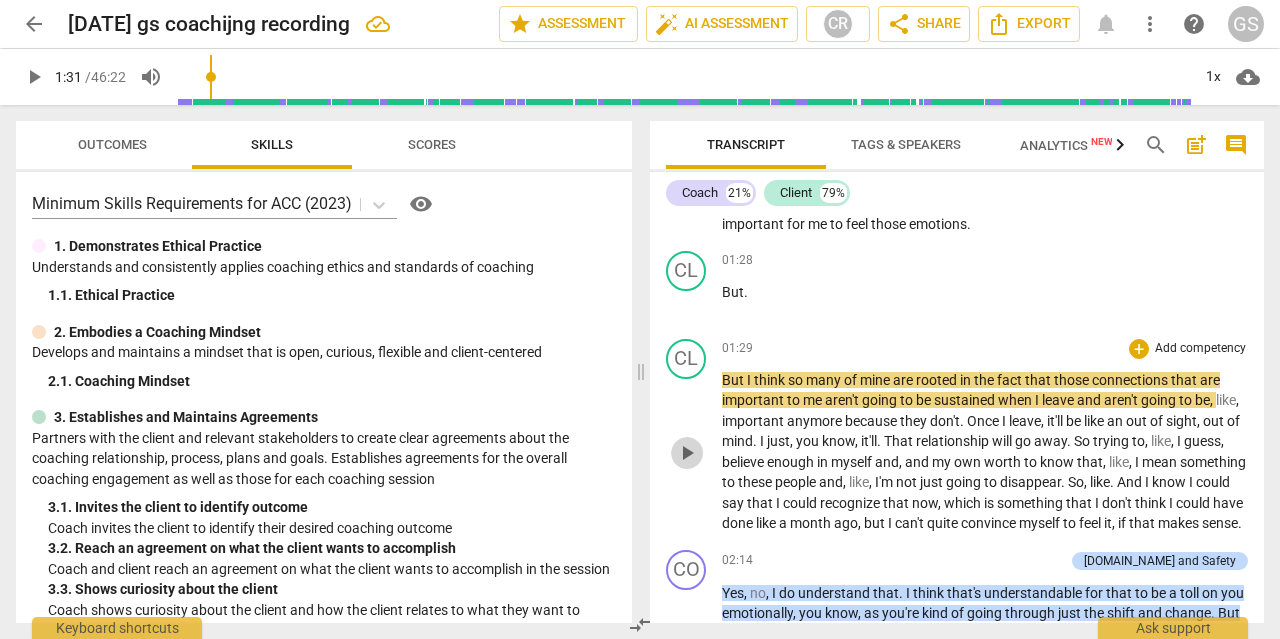 click on "play_arrow" at bounding box center (687, 453) 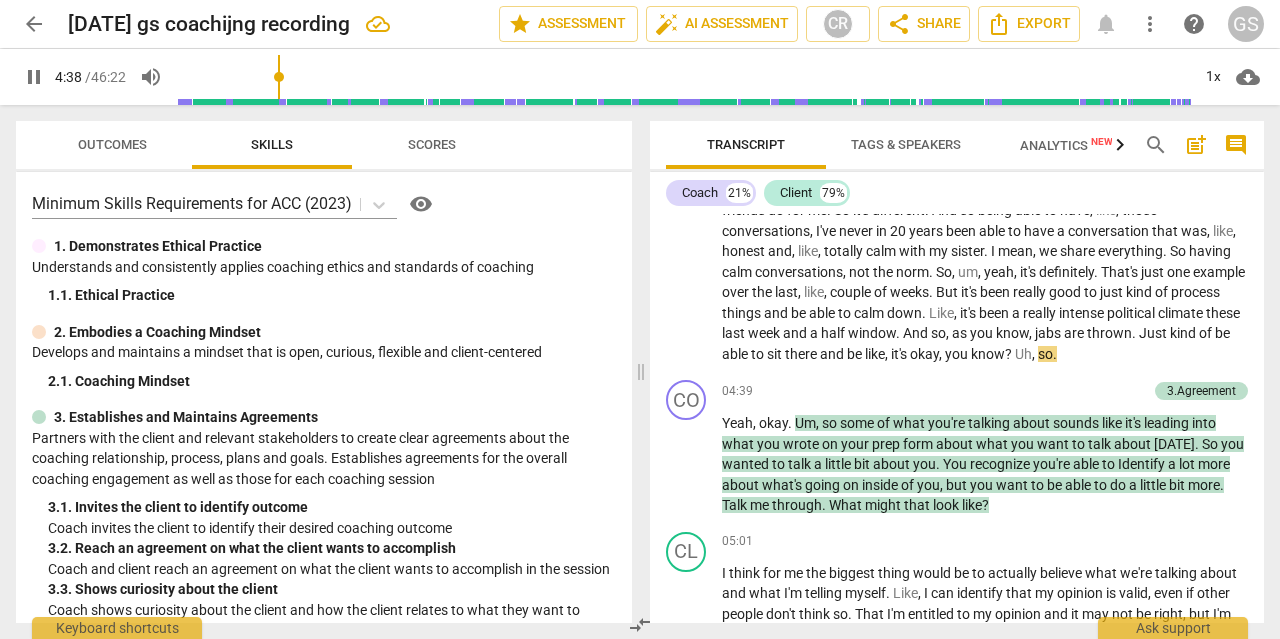 scroll, scrollTop: 1295, scrollLeft: 0, axis: vertical 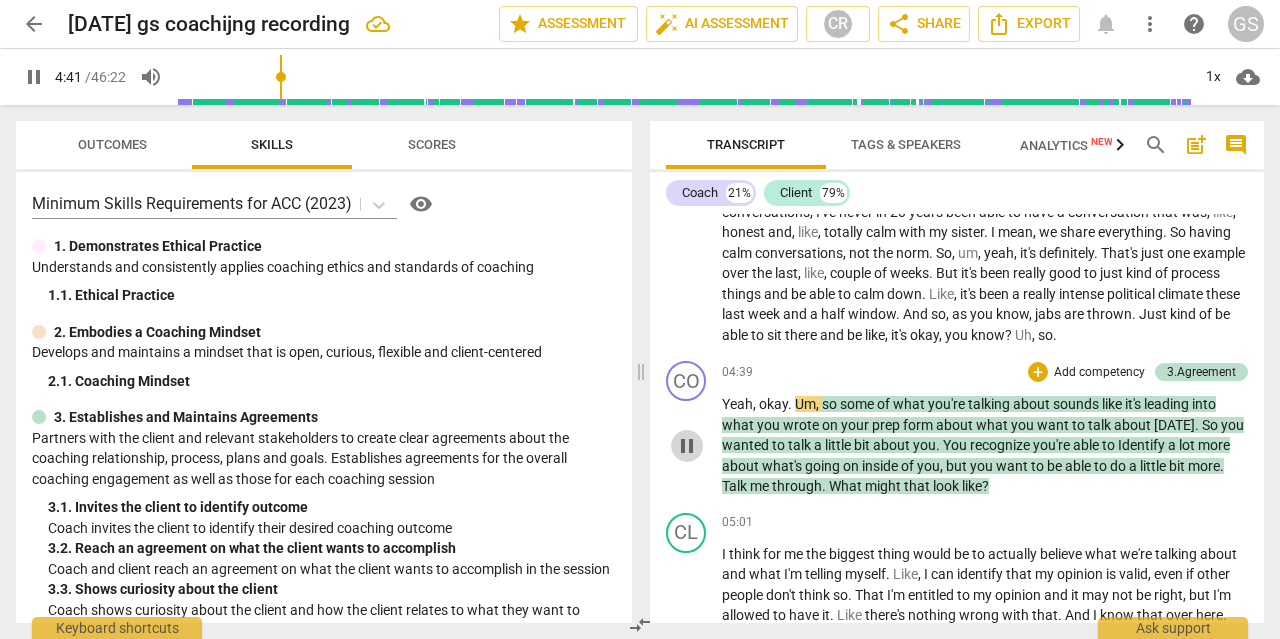 click on "pause" at bounding box center (687, 446) 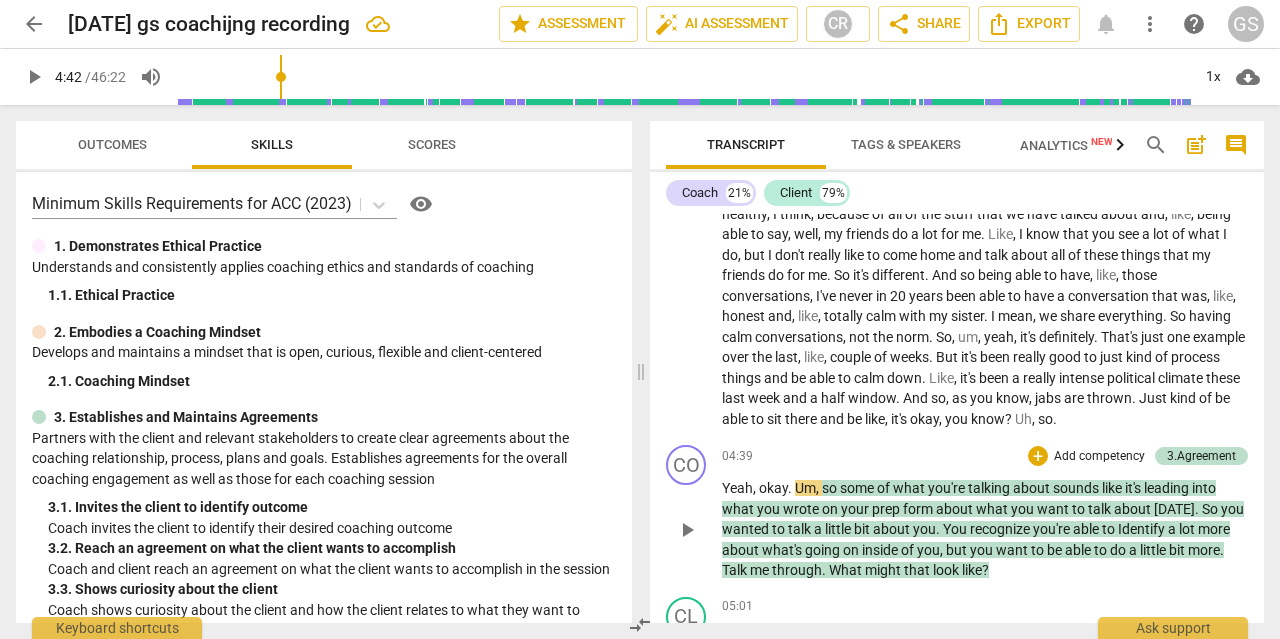 scroll, scrollTop: 1263, scrollLeft: 0, axis: vertical 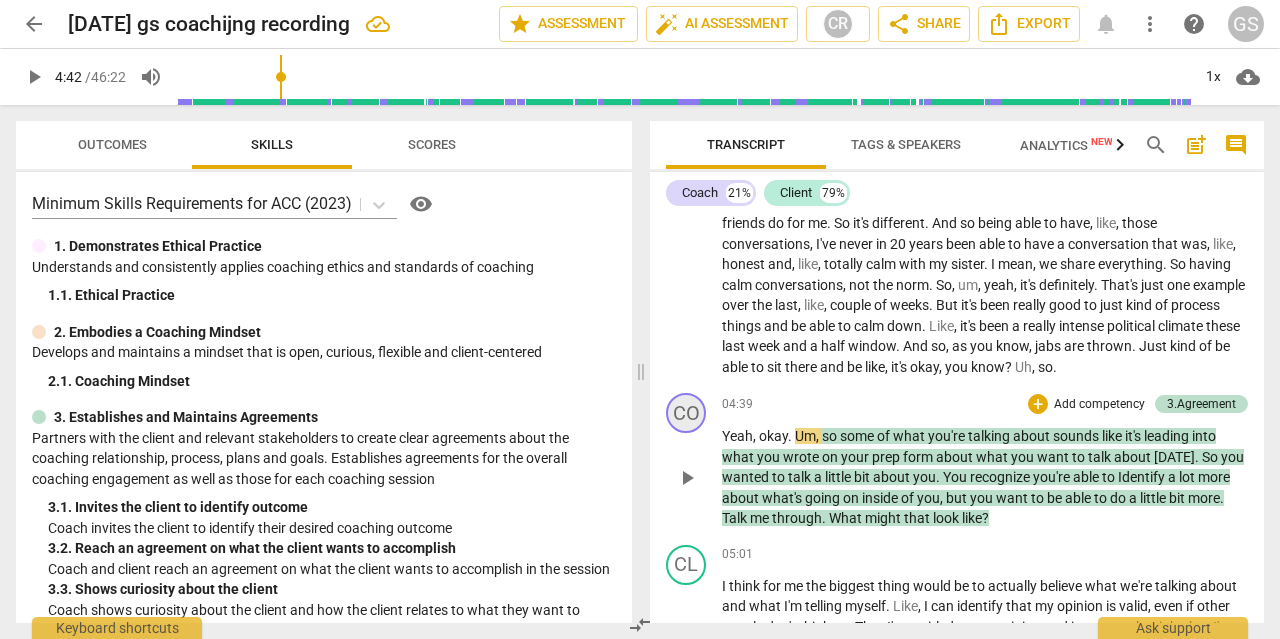click on "CO" at bounding box center [686, 413] 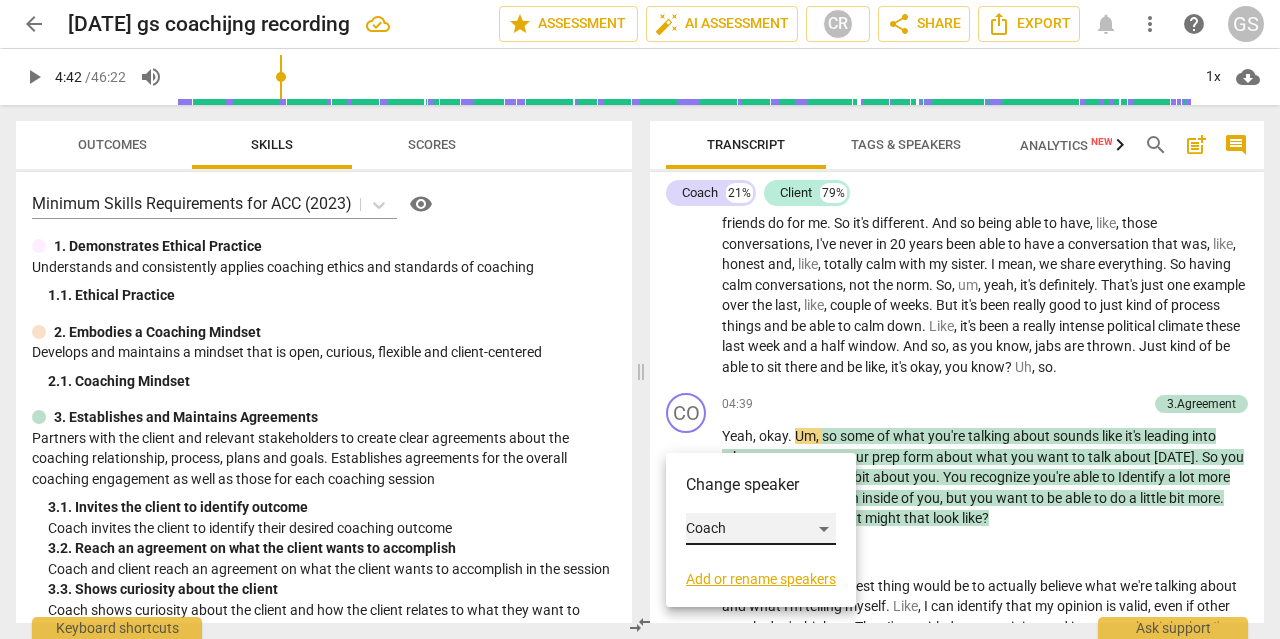 click on "Coach" at bounding box center [761, 529] 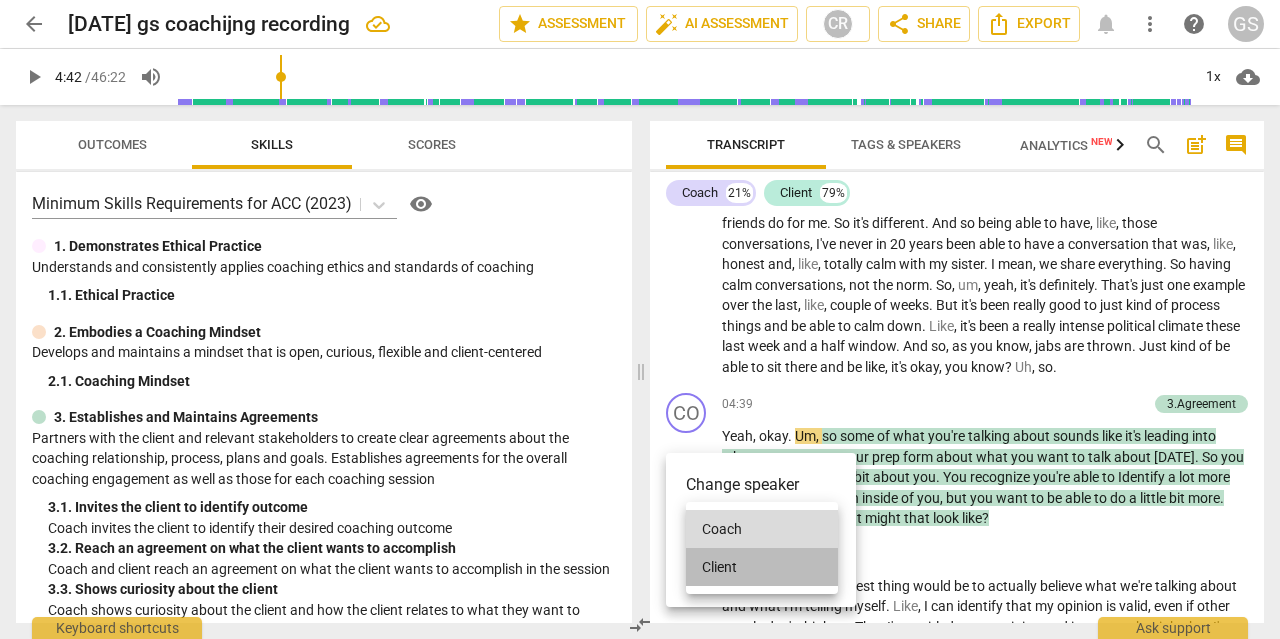 click on "Client" at bounding box center (762, 567) 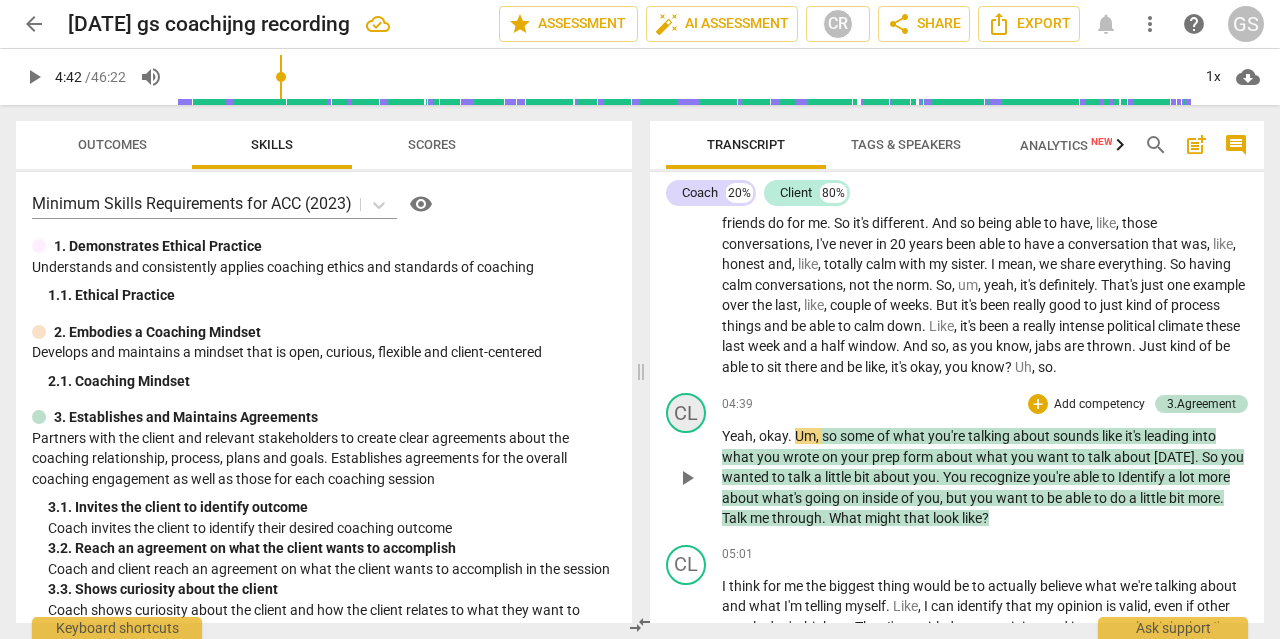 click on "CL" at bounding box center (686, 413) 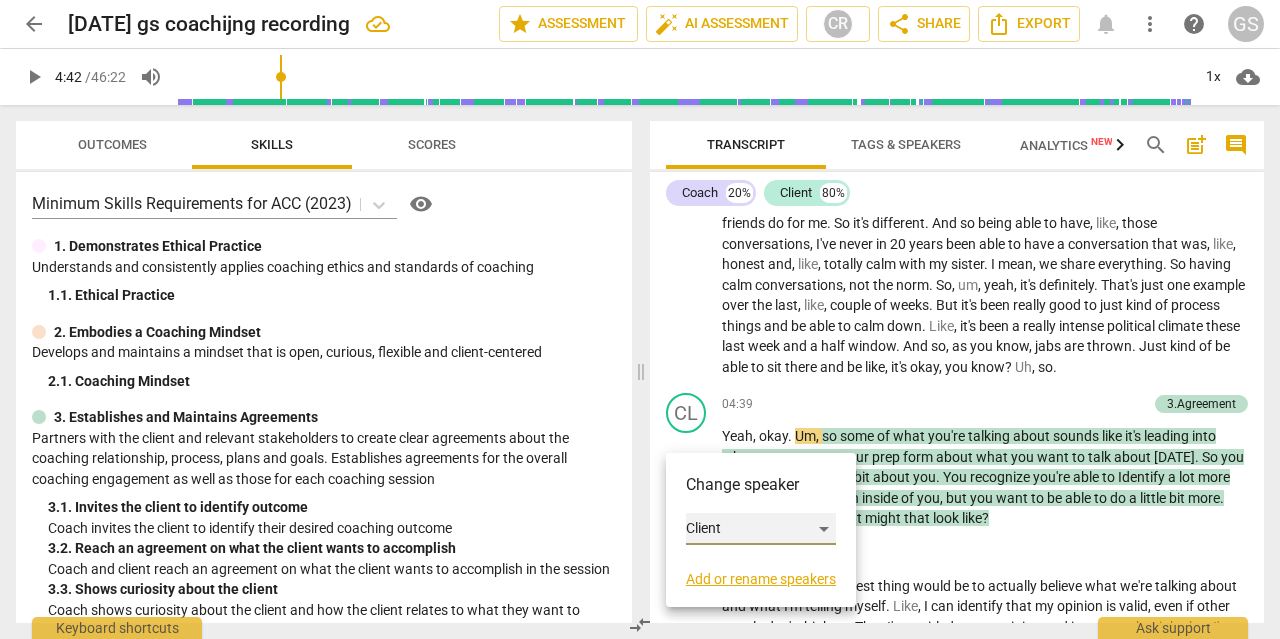 click on "Client" at bounding box center (761, 529) 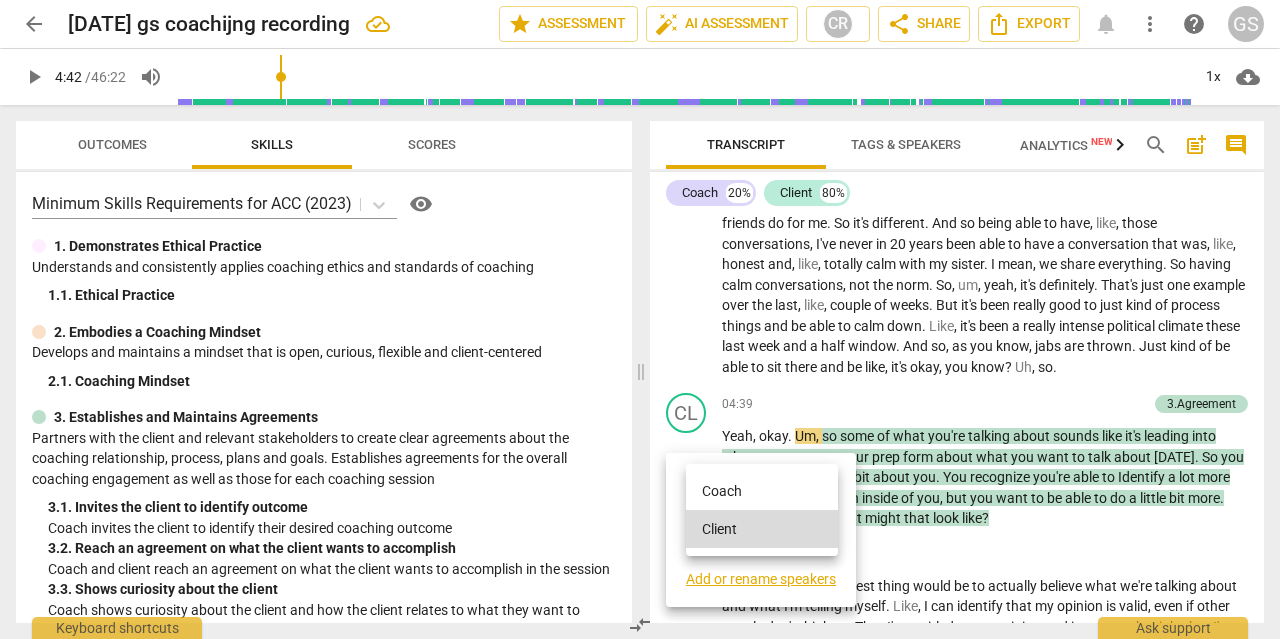 click on "Coach" at bounding box center [762, 491] 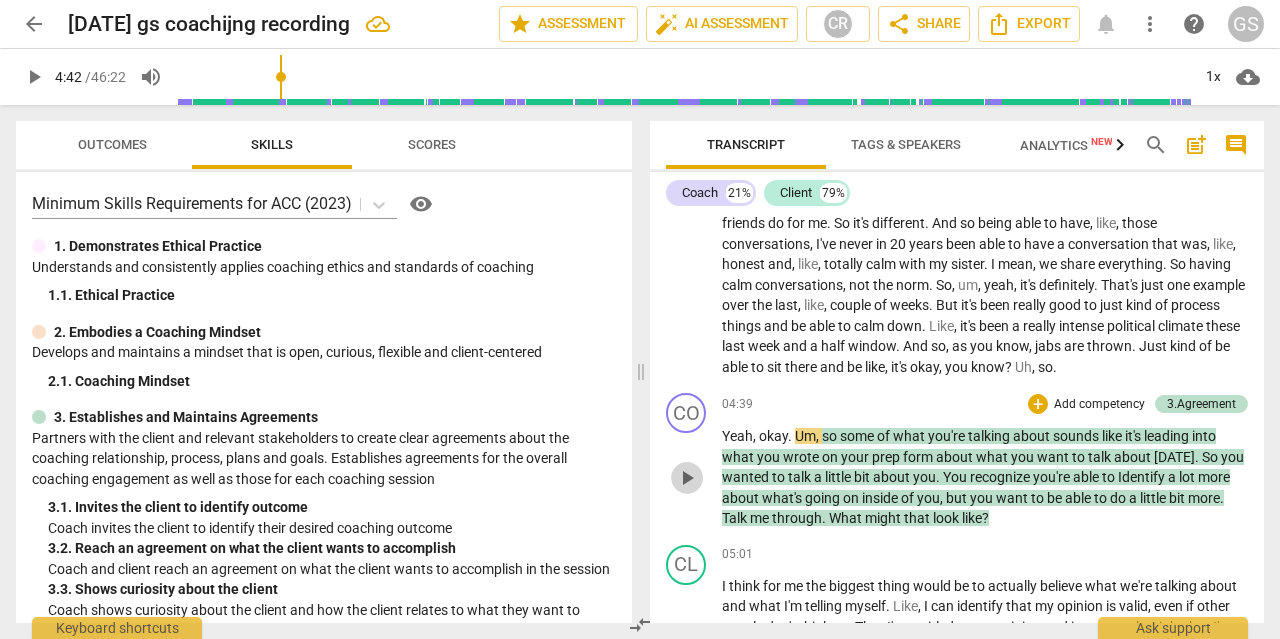 click on "play_arrow" at bounding box center [687, 478] 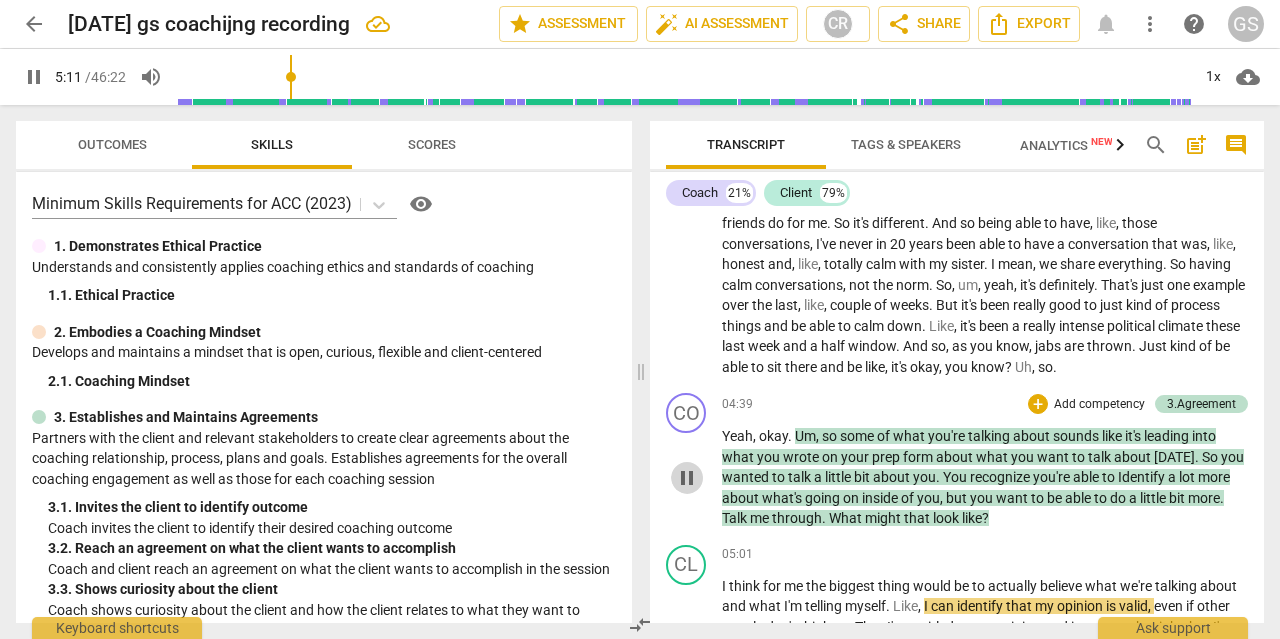 click on "pause" at bounding box center [687, 478] 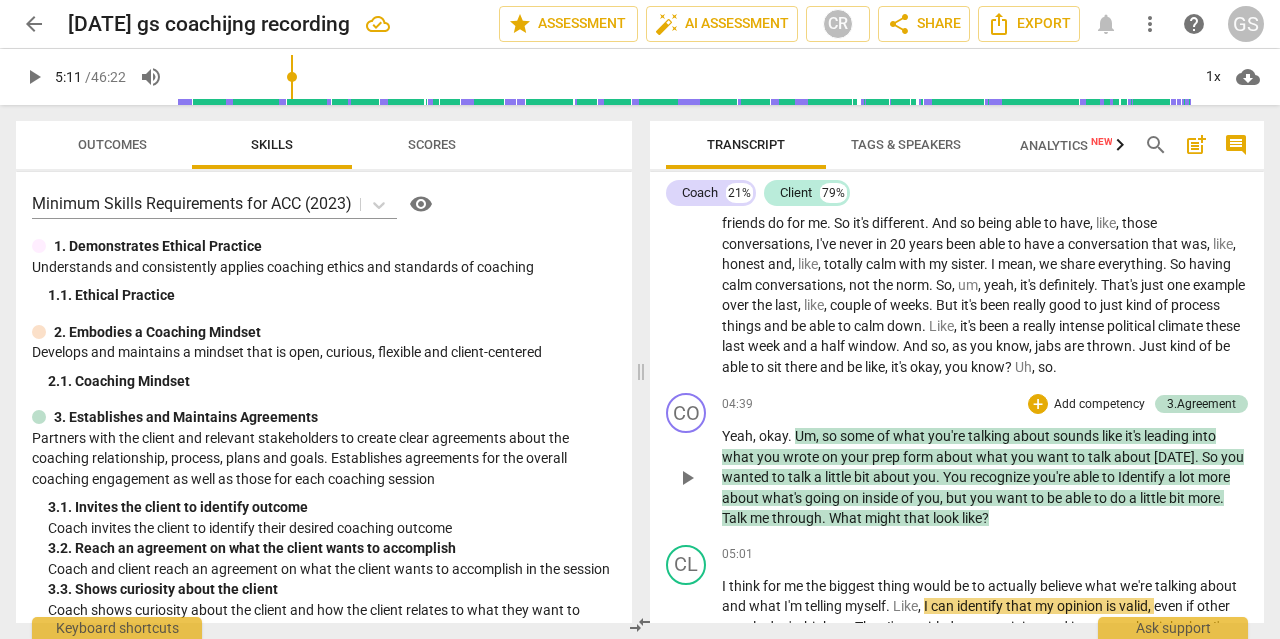 click on "okay" at bounding box center [773, 436] 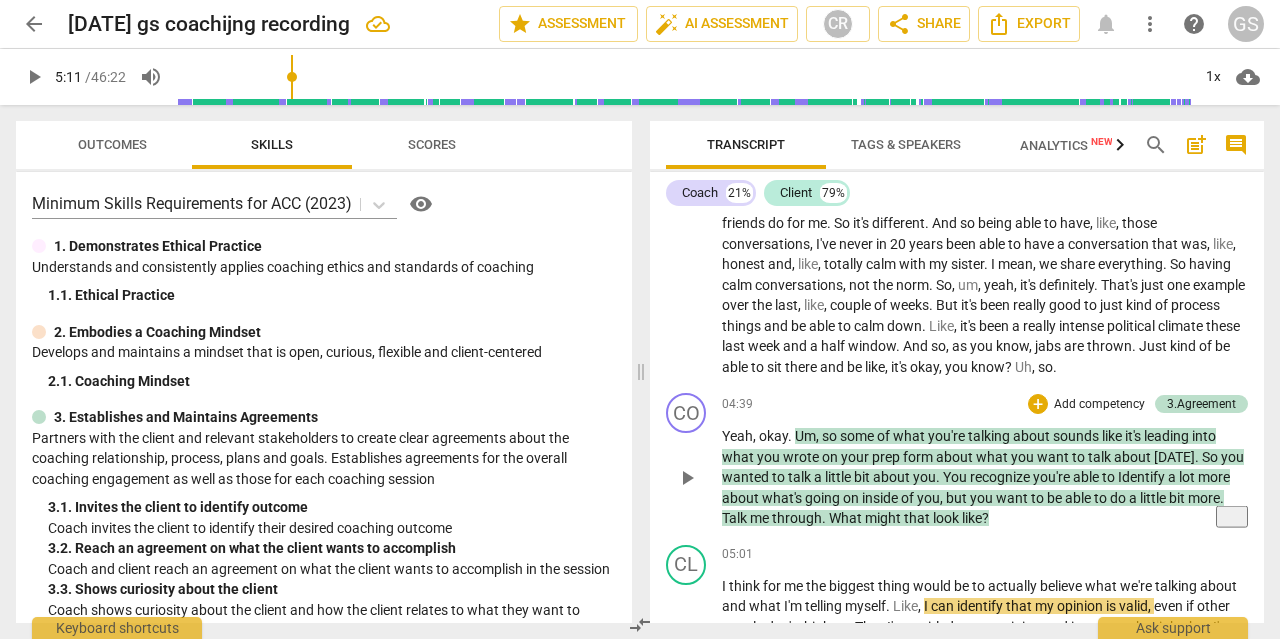 click on "Um" at bounding box center (805, 436) 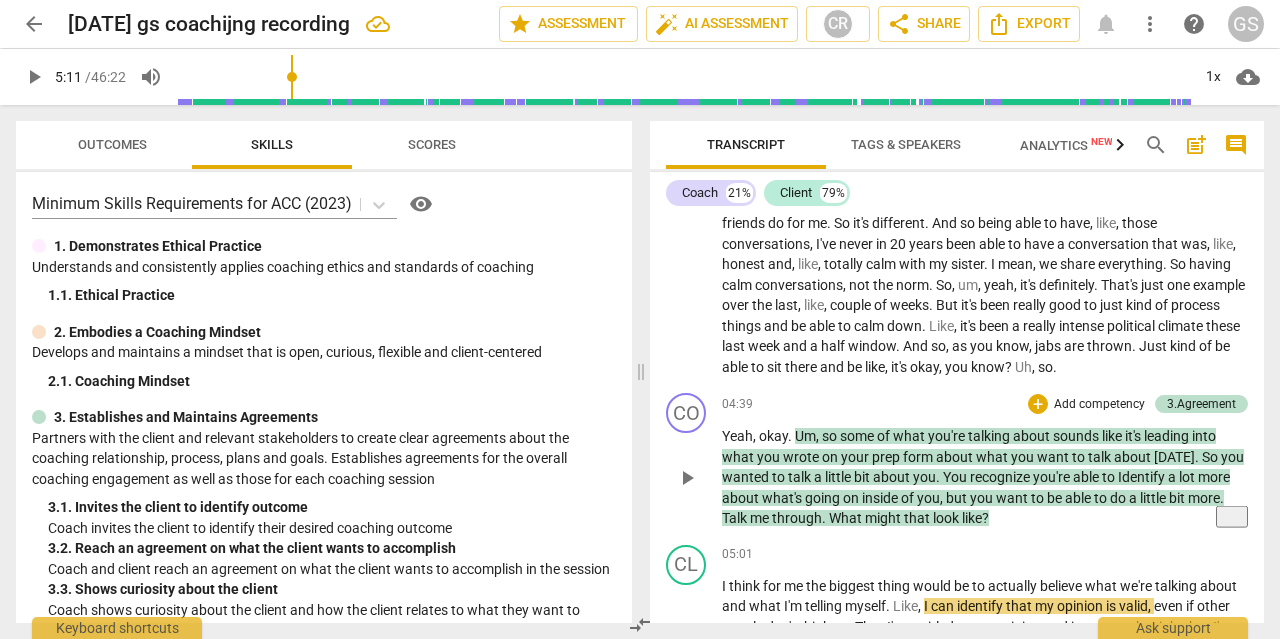click on "it" at bounding box center (826, 647) 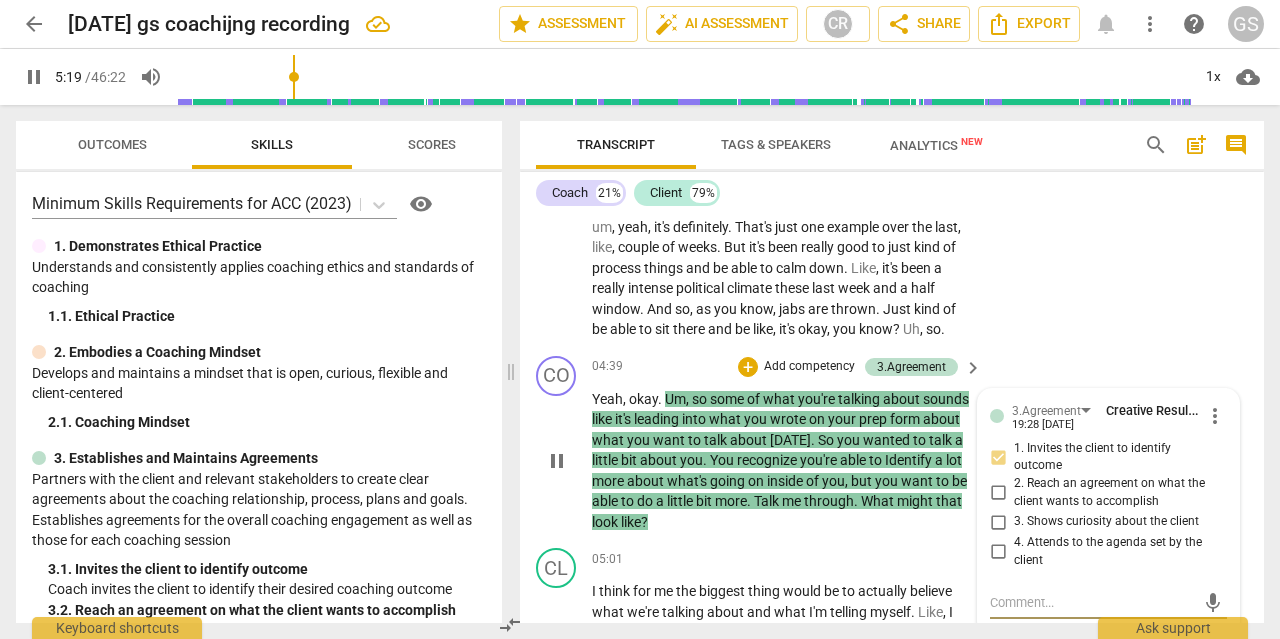 scroll, scrollTop: 1736, scrollLeft: 0, axis: vertical 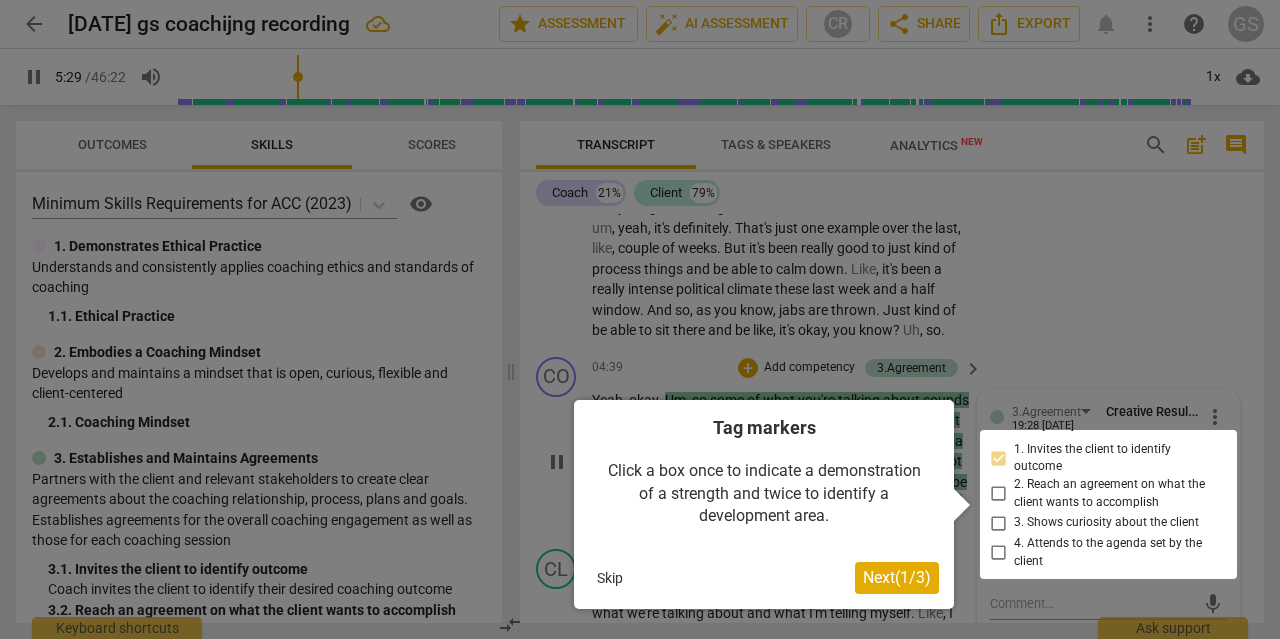 click on "Skip" at bounding box center [610, 578] 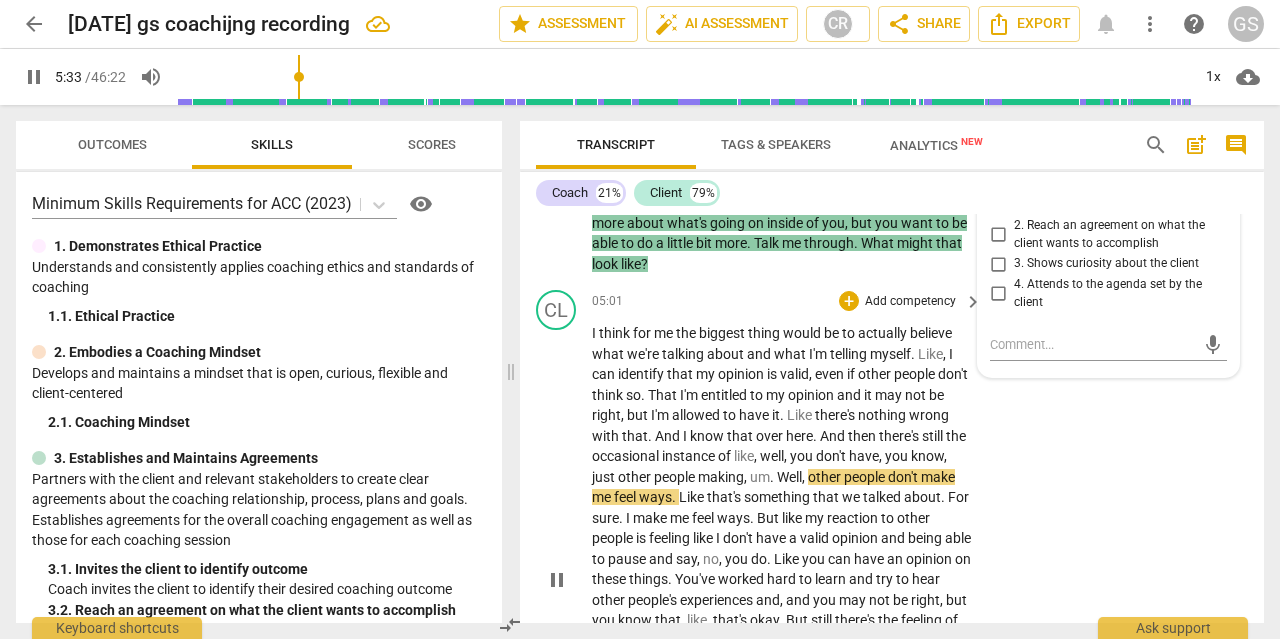 scroll, scrollTop: 1989, scrollLeft: 0, axis: vertical 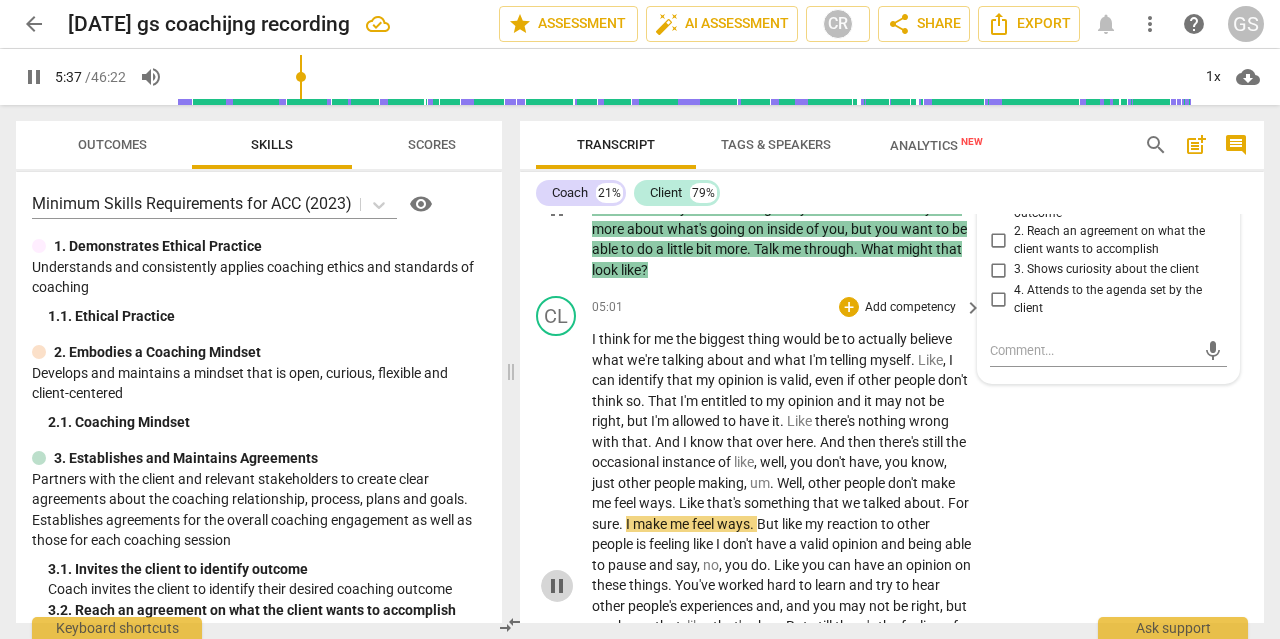 click on "pause" at bounding box center [557, 586] 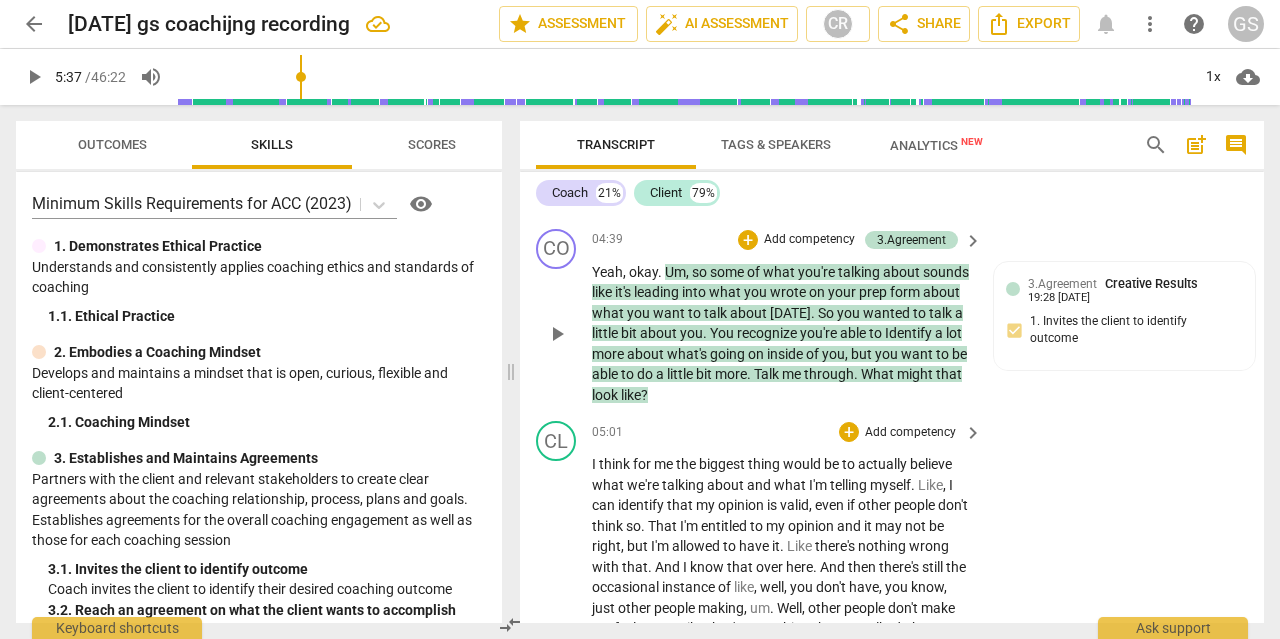 scroll, scrollTop: 1865, scrollLeft: 0, axis: vertical 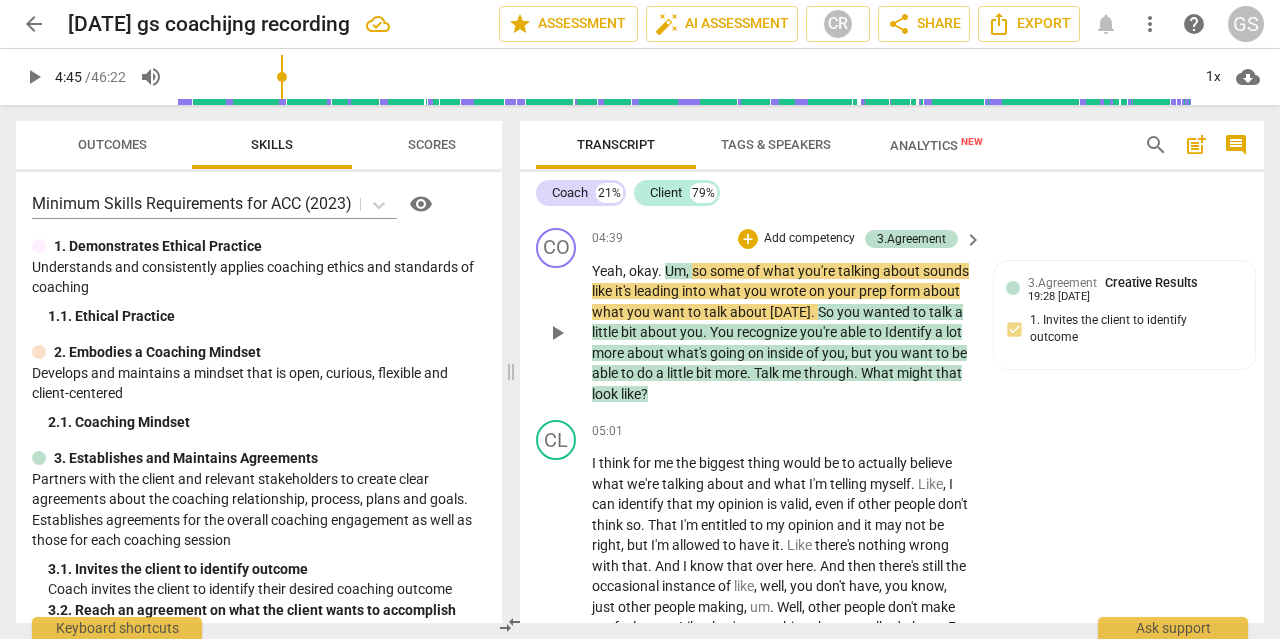 drag, startPoint x: 305, startPoint y: 73, endPoint x: 286, endPoint y: 75, distance: 19.104973 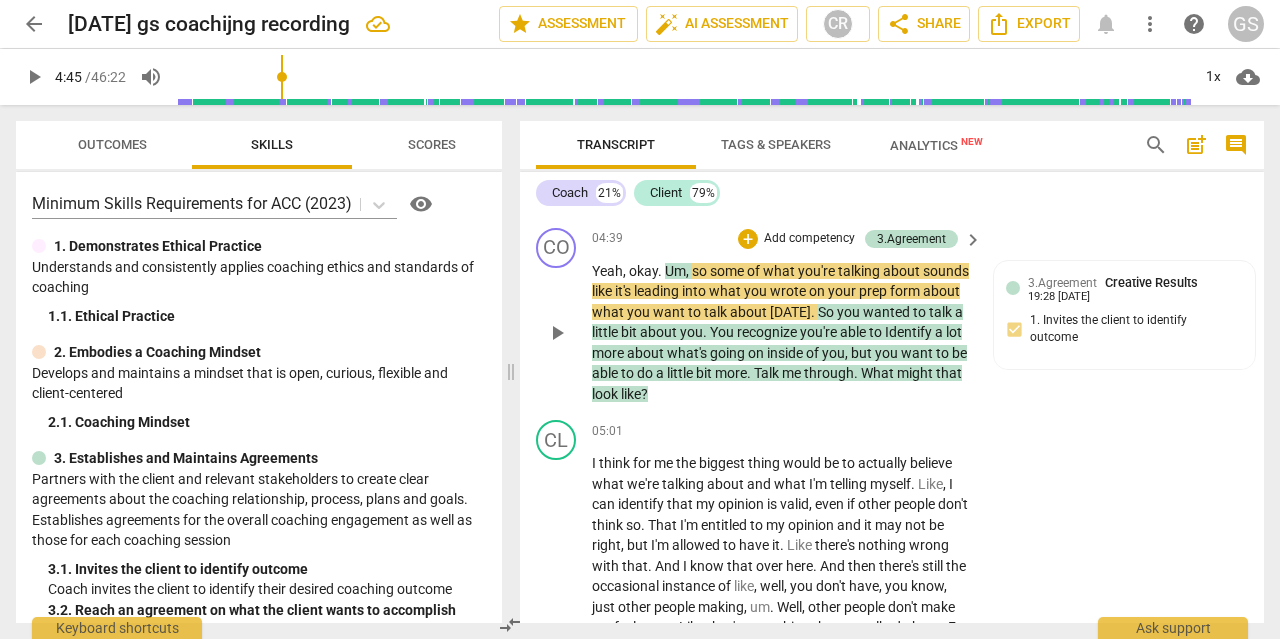 click at bounding box center [683, 77] 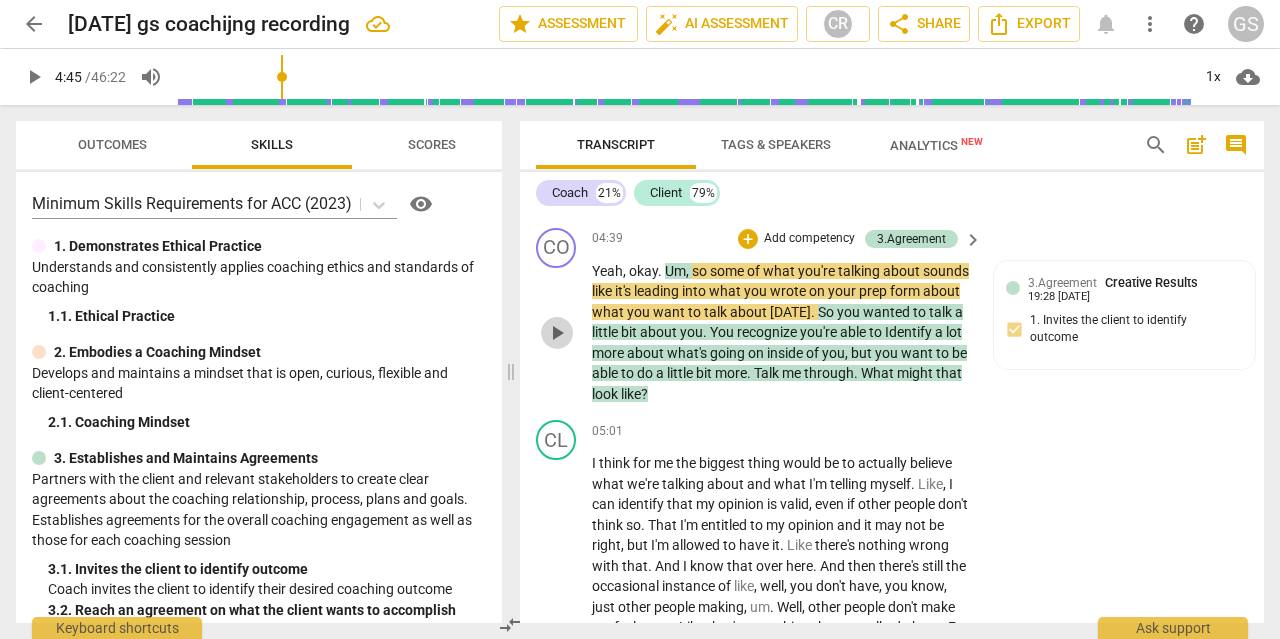 click on "play_arrow" at bounding box center (557, 333) 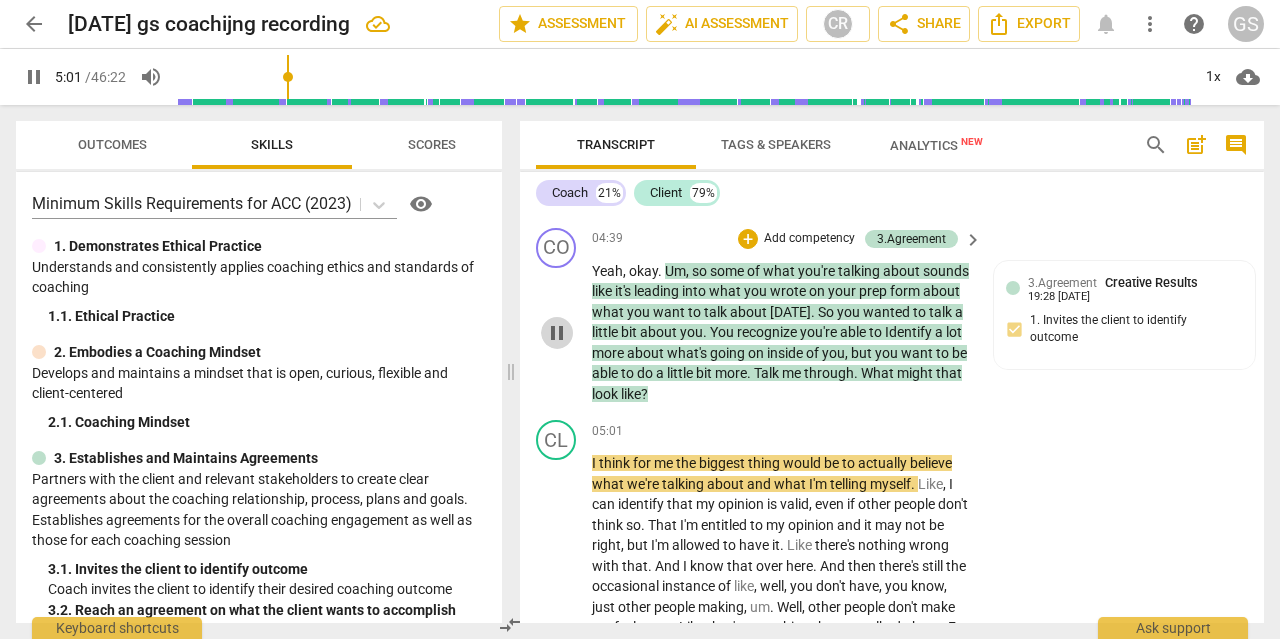 click on "pause" at bounding box center [557, 333] 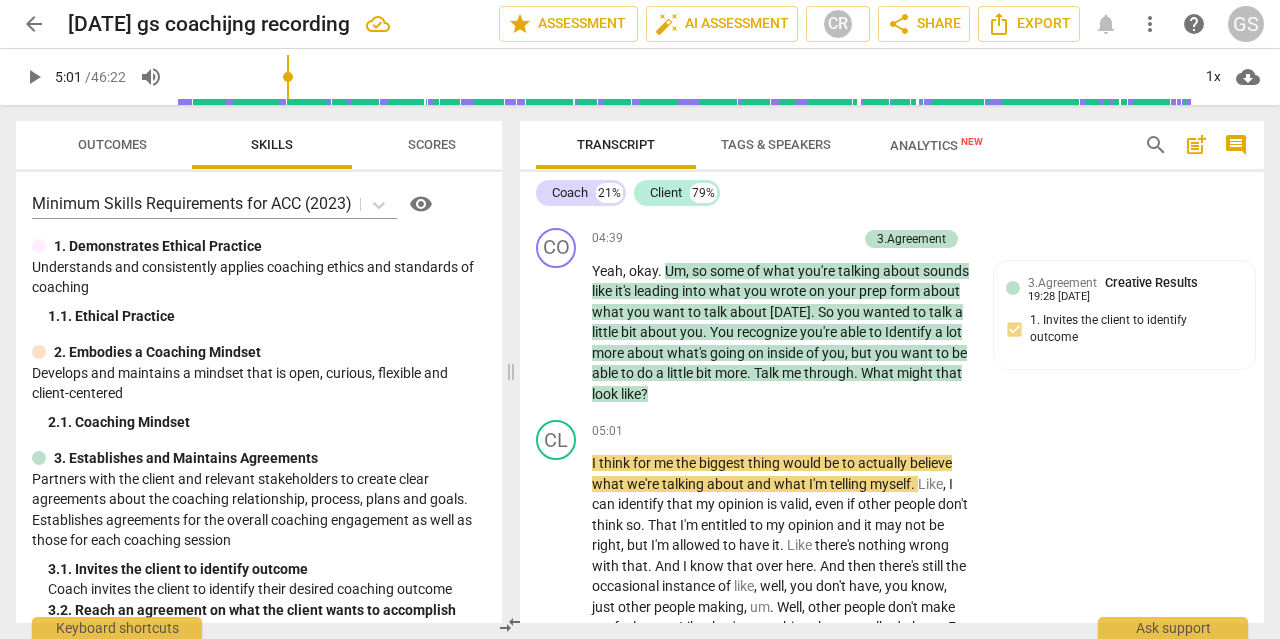 click on "Yeah ,   okay .   Um ,   so   some   of   what   you're   talking   about   sounds   like   it's   leading   into   what   you   wrote   on   your   prep   form   about   what   you   want   to   talk   about   [DATE] .   So   you   wanted   to   talk   a   little   bit   about   you .   You   recognize   you're   able   to   Identify   a   lot   more   about   what's   going   on   inside   of   you ,   but   you   want   to   be   able   to   do   a   little   bit   more .   Talk   me   through .   What   might   that   look   like ?" at bounding box center (782, 333) 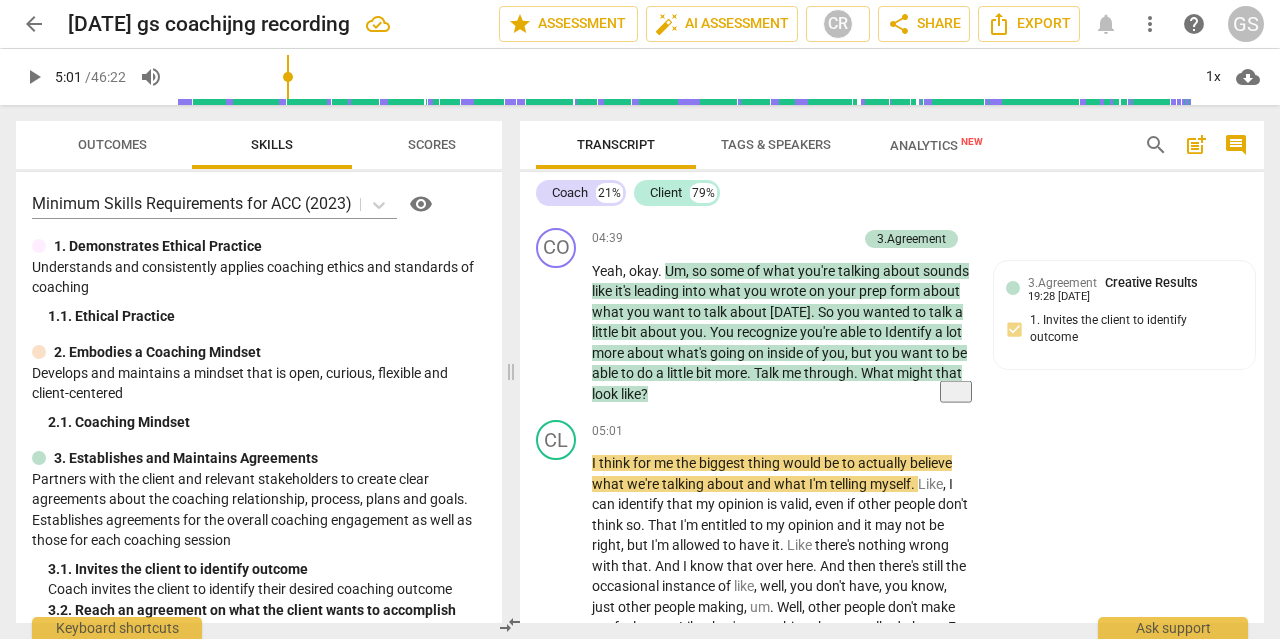 type 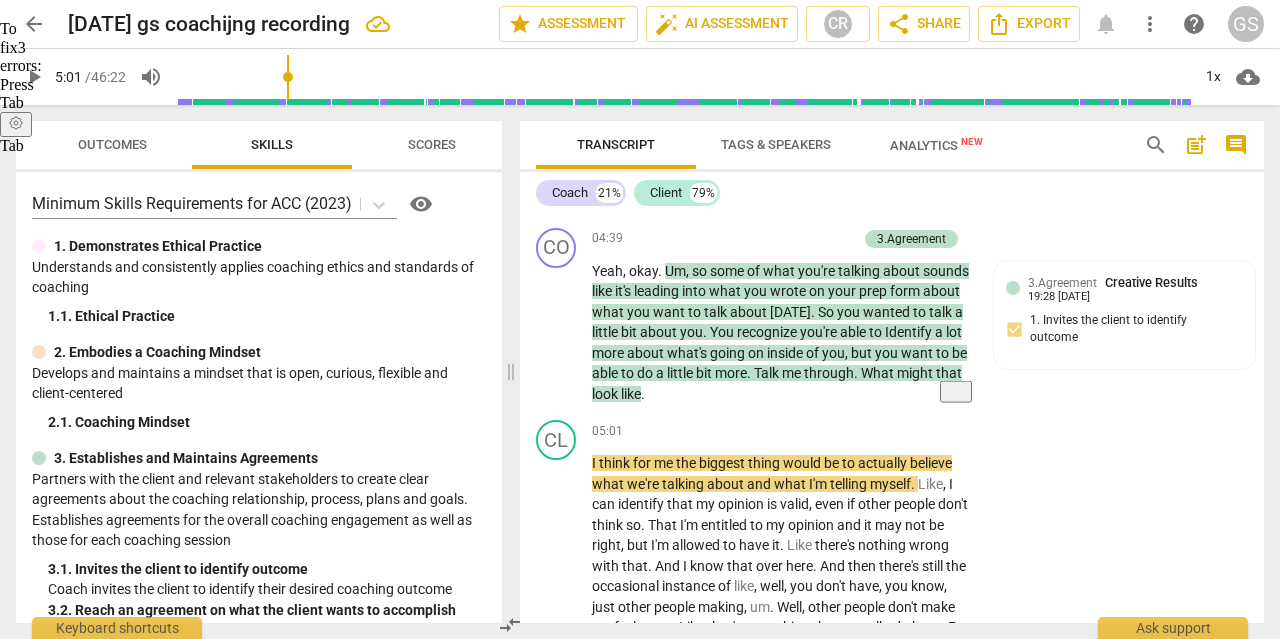 click on "You" at bounding box center [723, 332] 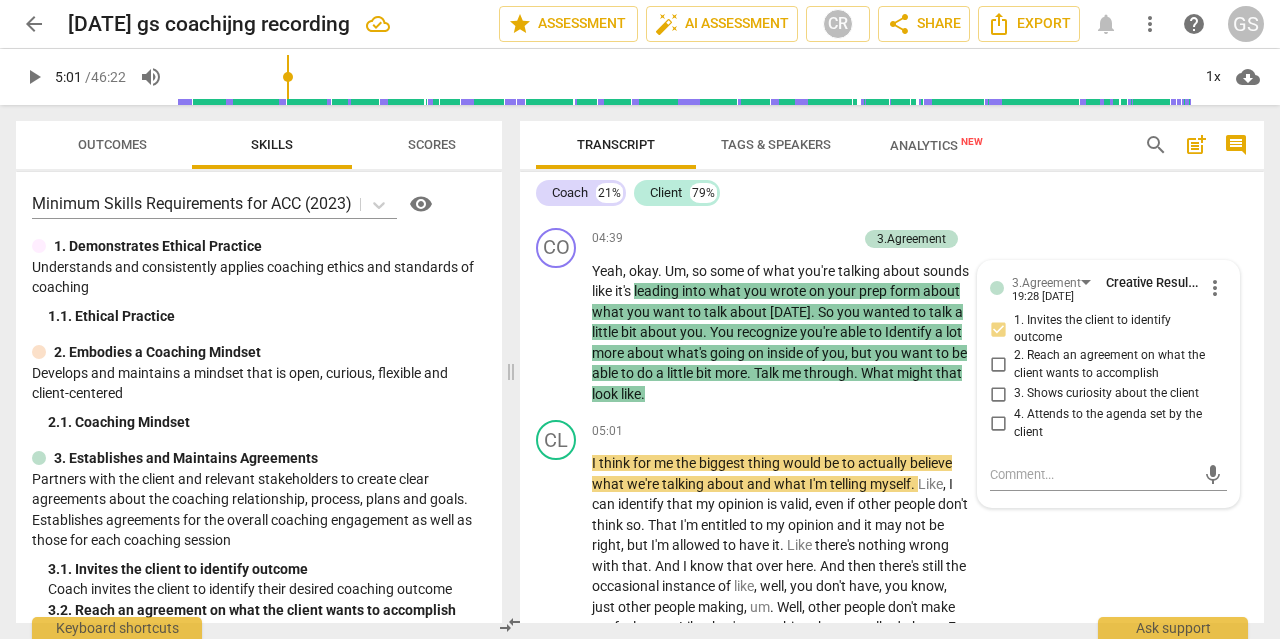 click on "recognize" at bounding box center [768, 332] 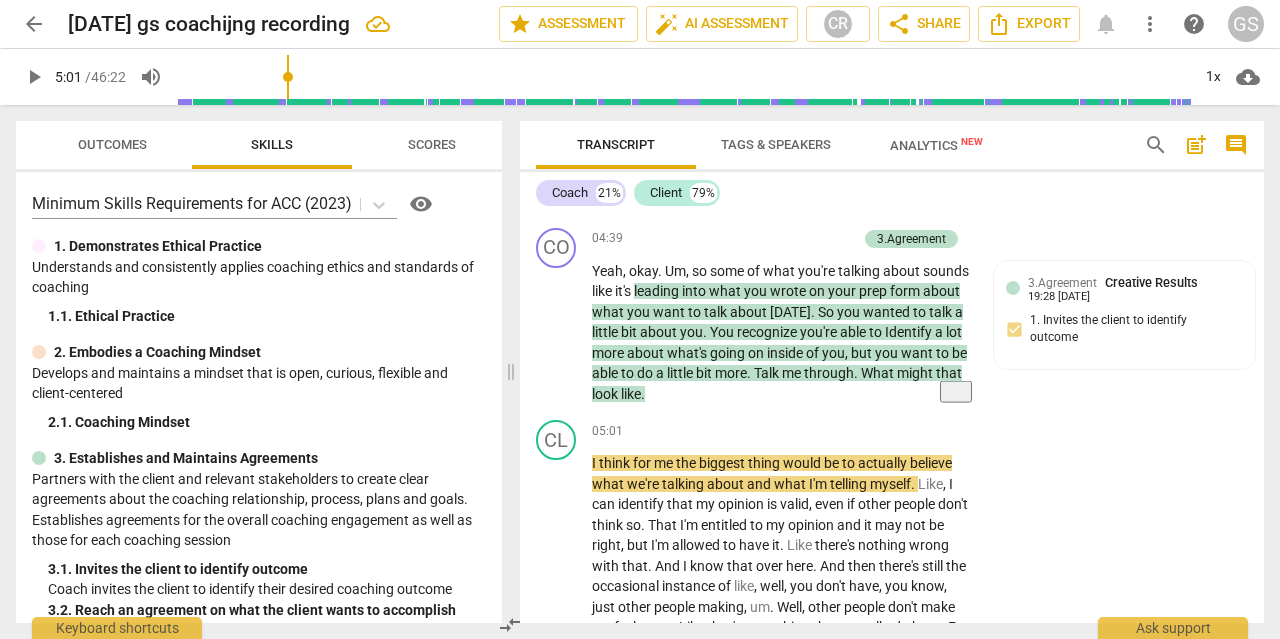 type 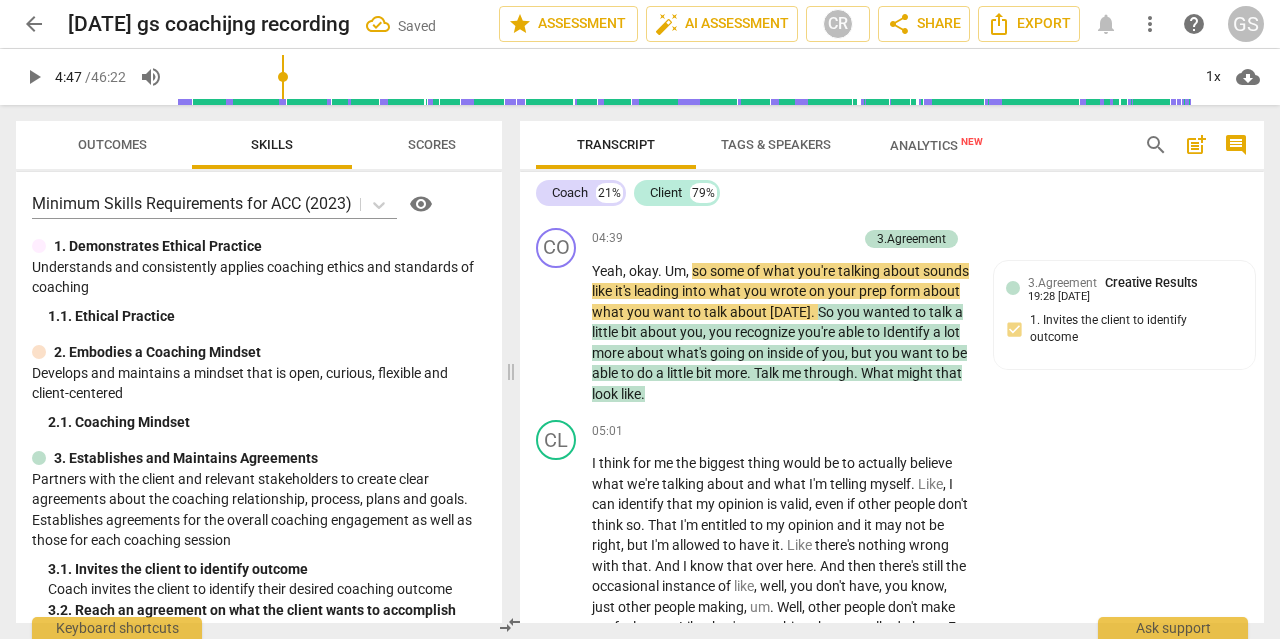 drag, startPoint x: 299, startPoint y: 80, endPoint x: 287, endPoint y: 81, distance: 12.0415945 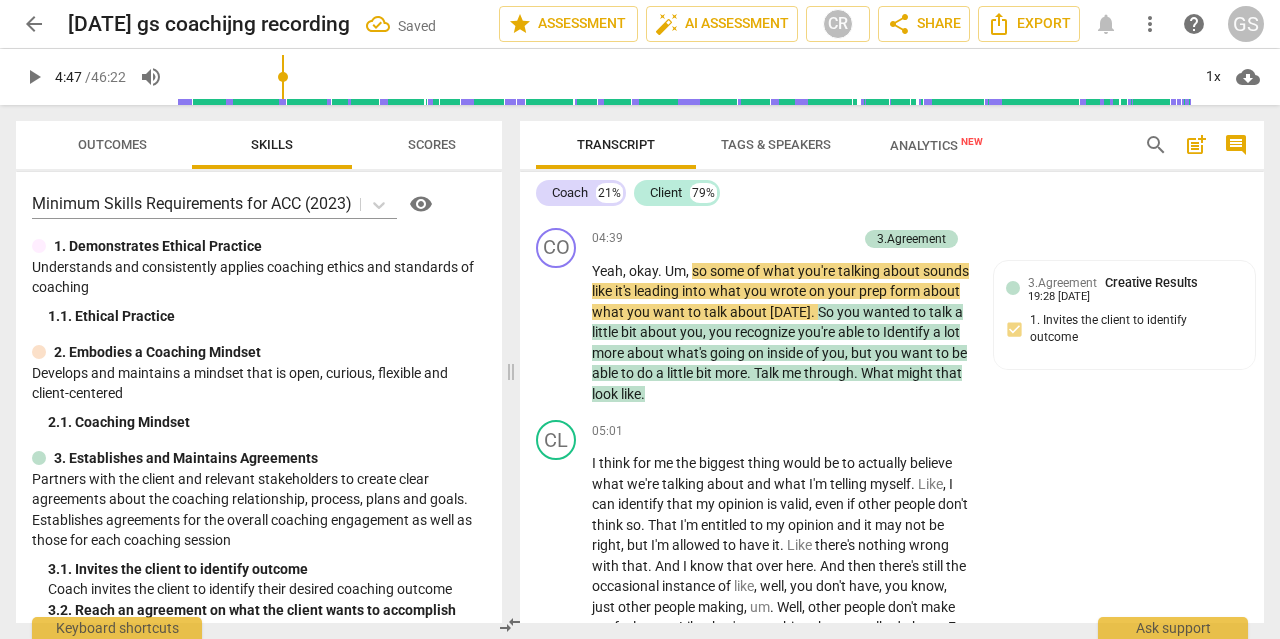 click at bounding box center [683, 77] 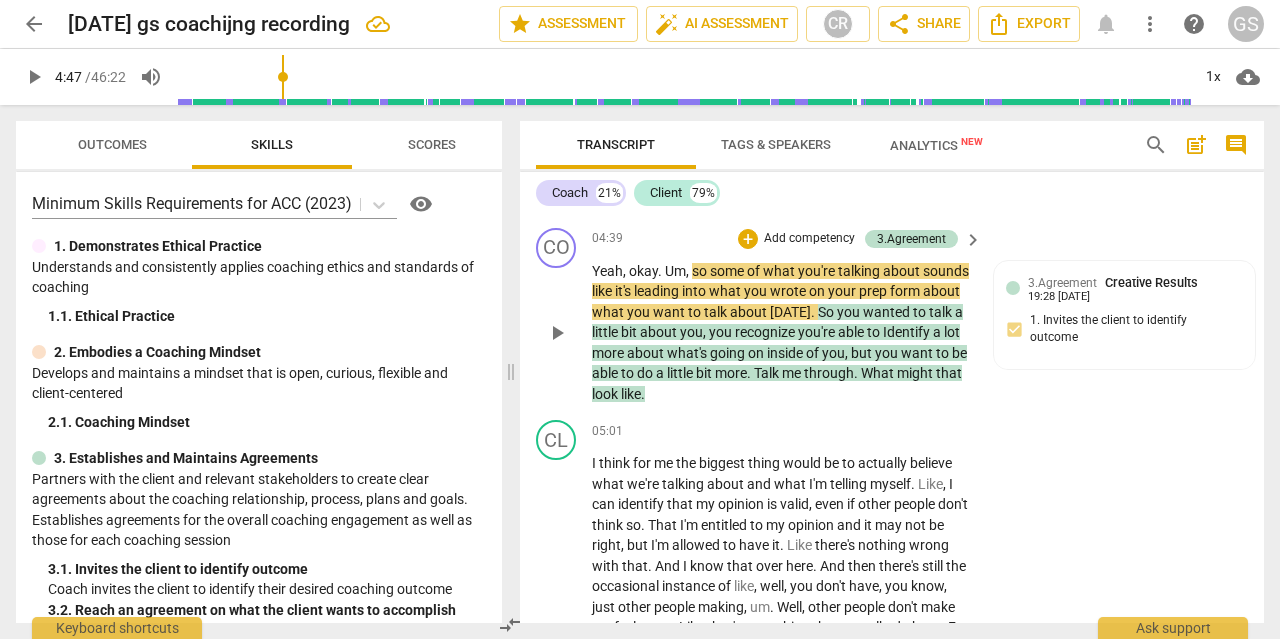 click on "play_arrow" at bounding box center (557, 333) 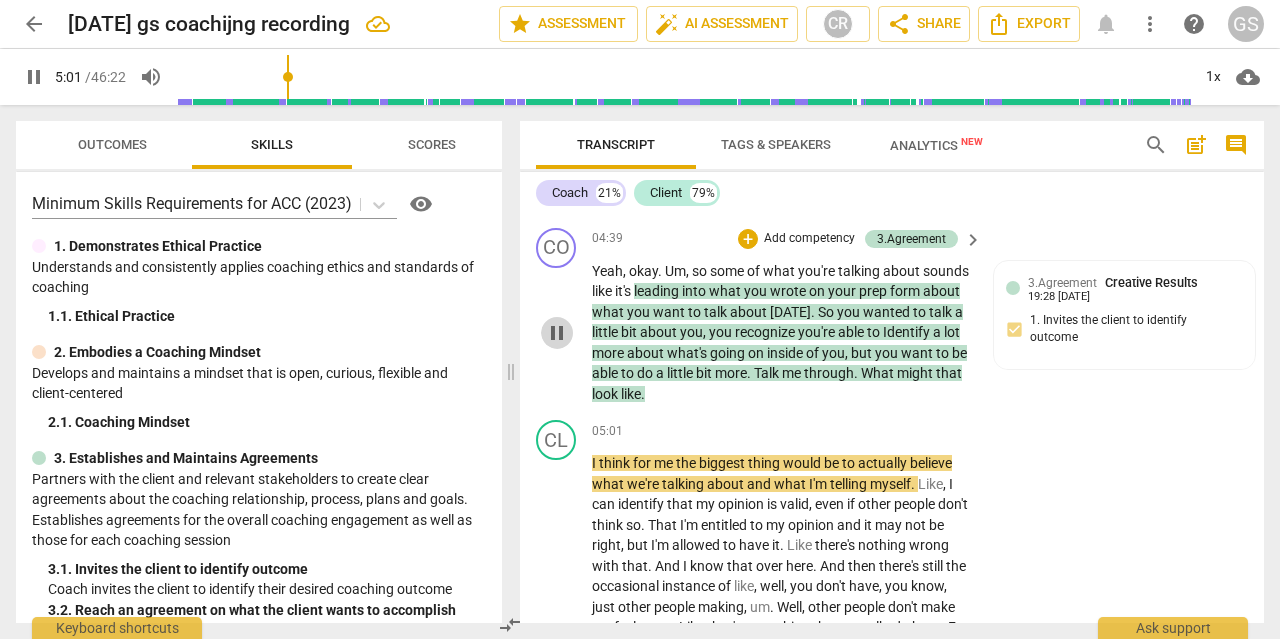 click on "pause" at bounding box center (557, 333) 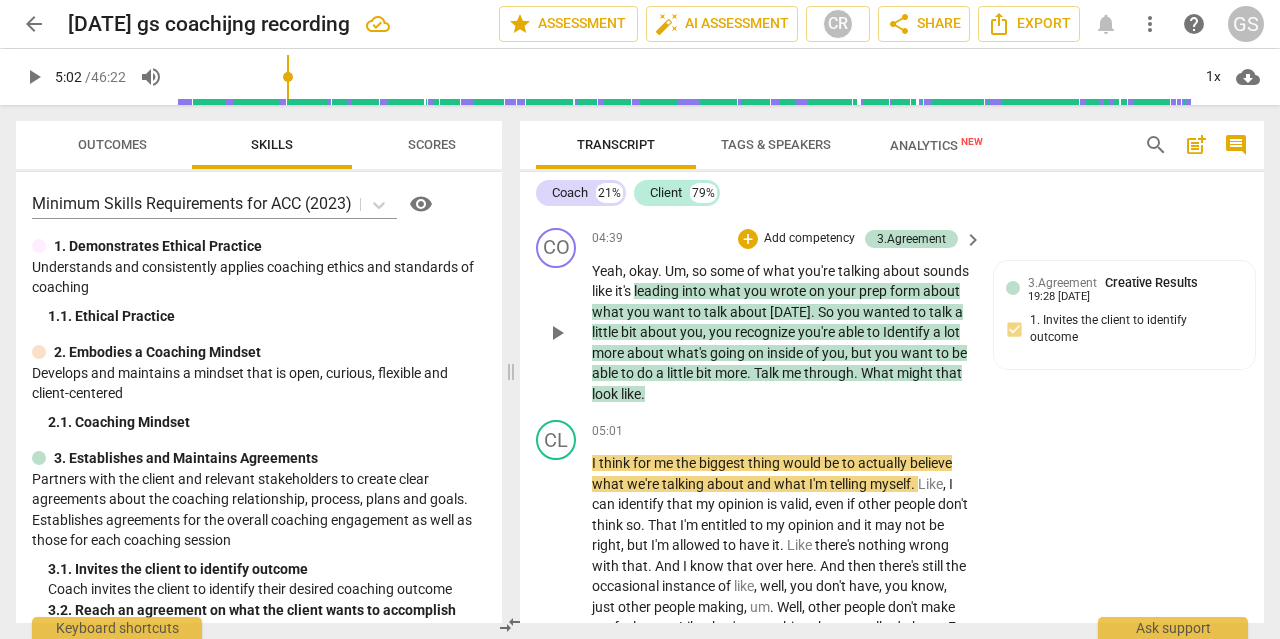 type on "302" 